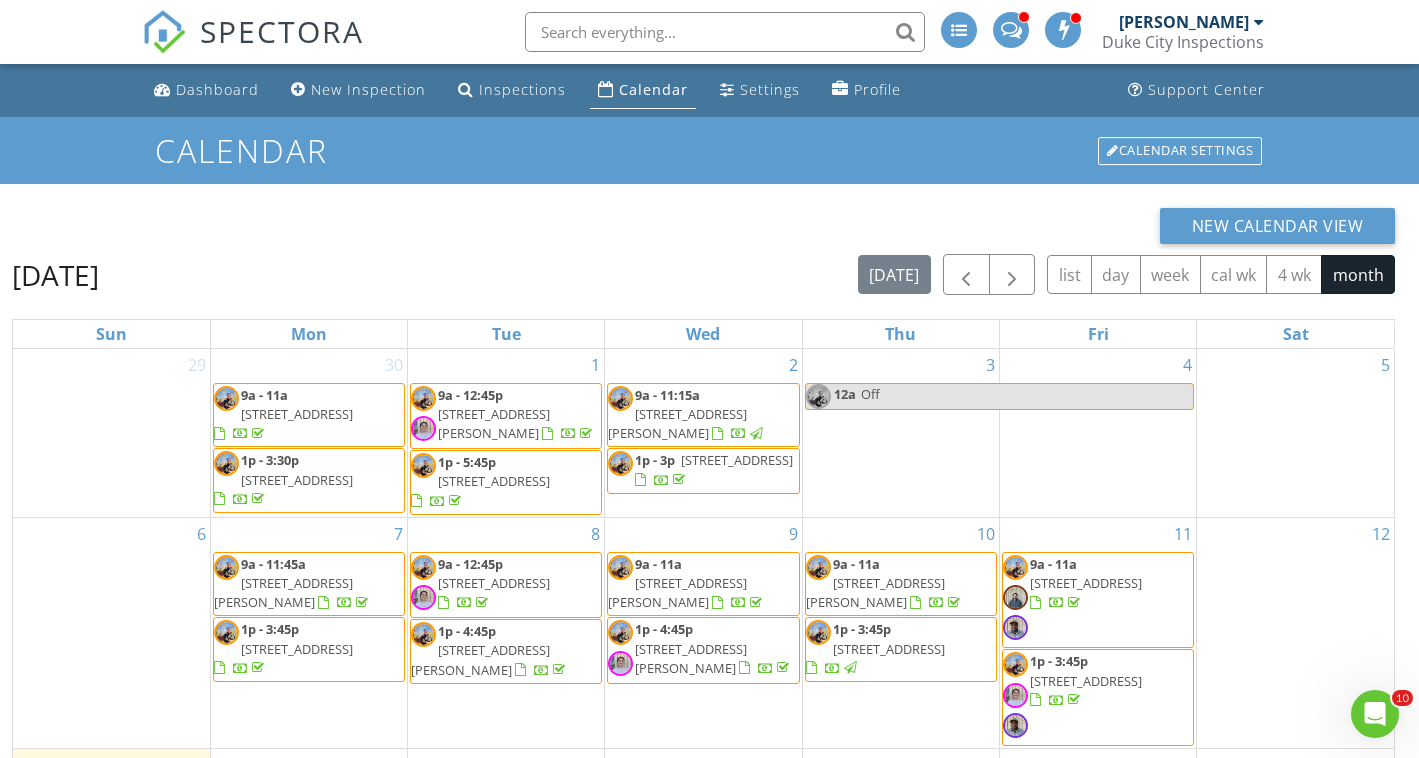 scroll, scrollTop: 0, scrollLeft: 0, axis: both 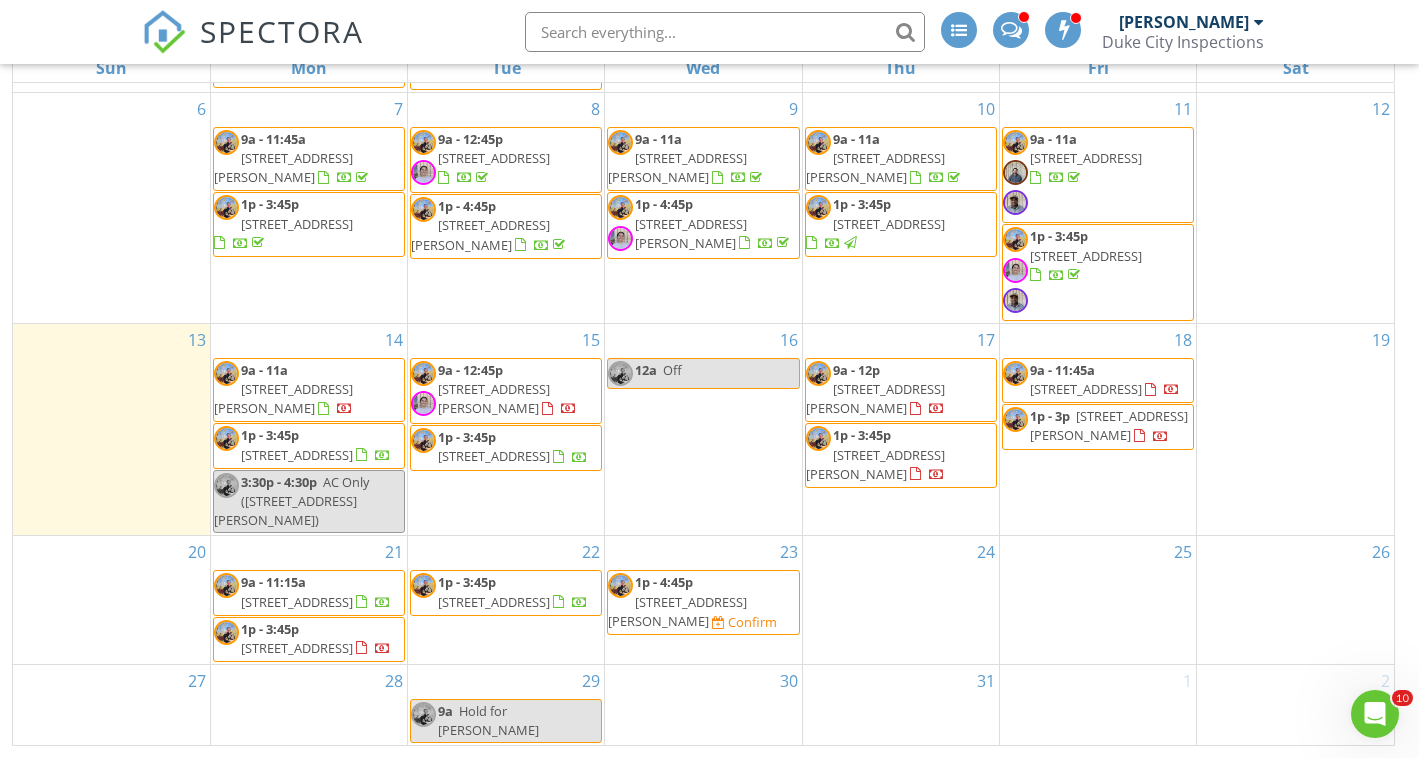 click on "10832 Cobalt Dr NW, Albuquerque 87114" at bounding box center (297, 455) 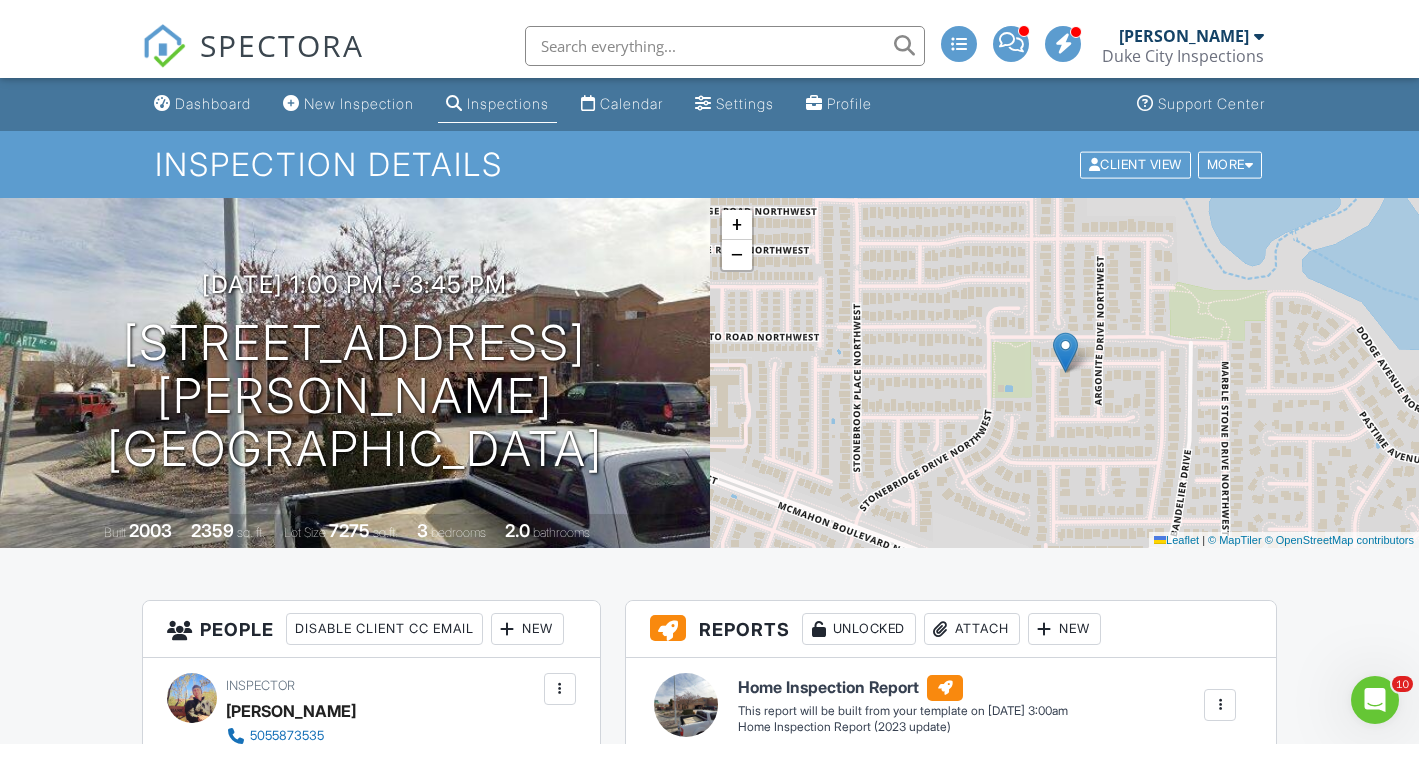 scroll, scrollTop: 0, scrollLeft: 0, axis: both 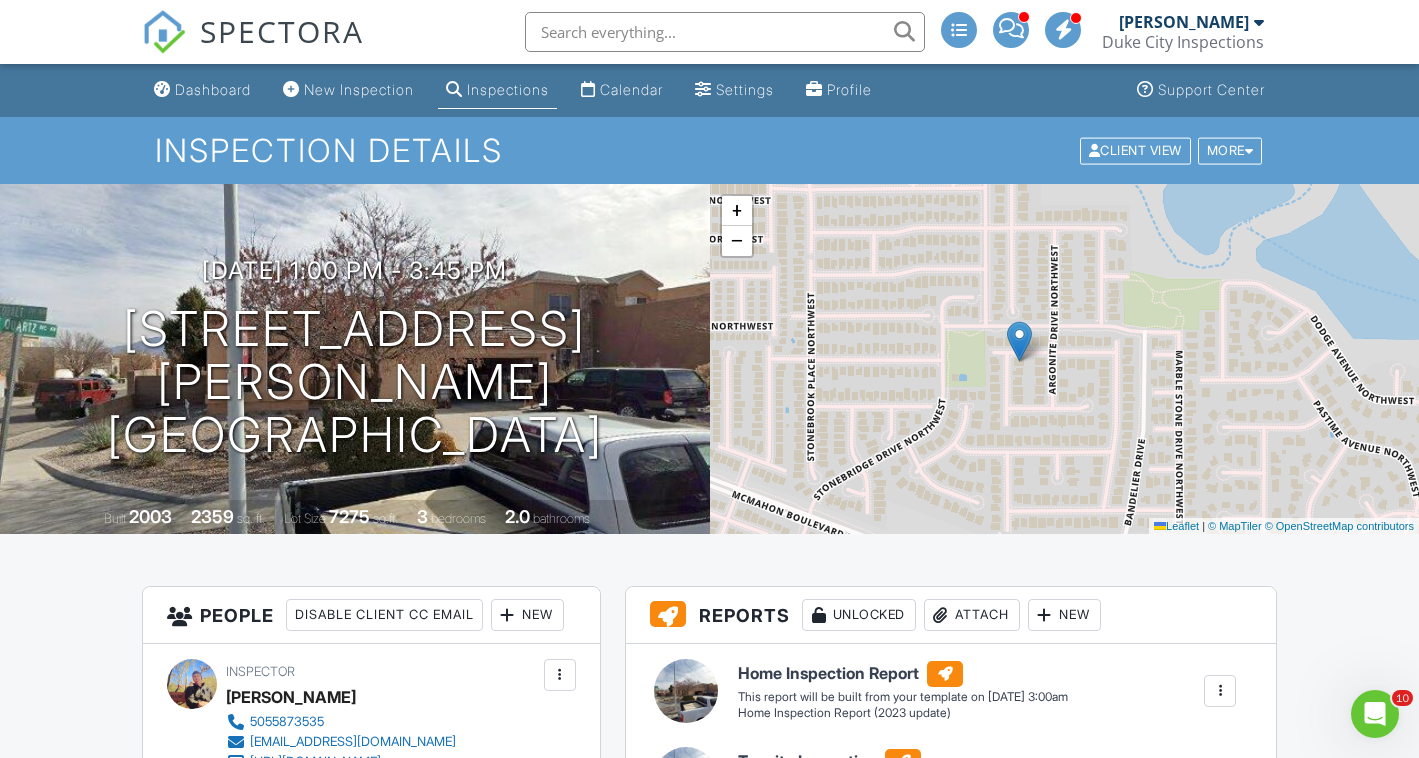 drag, startPoint x: 957, startPoint y: 389, endPoint x: 911, endPoint y: 392, distance: 46.09772 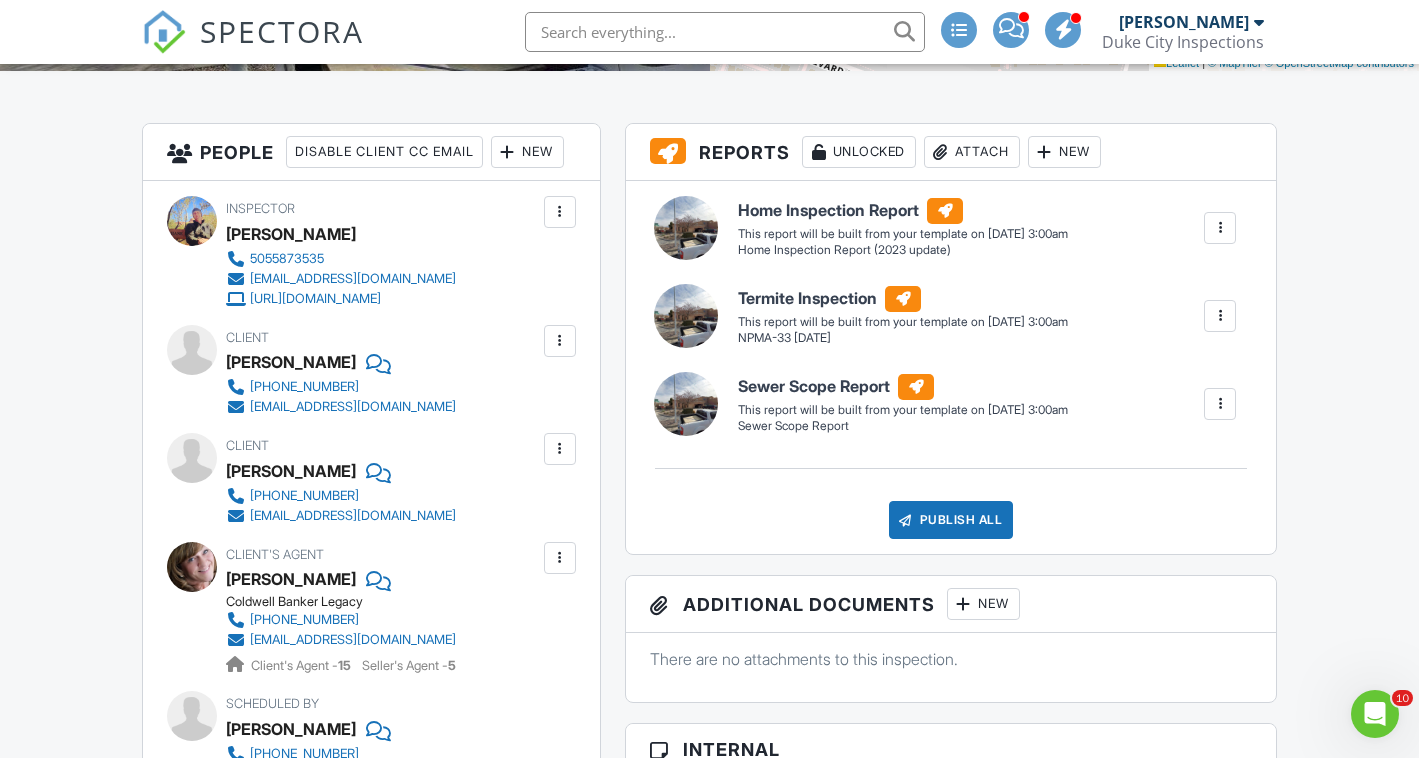 scroll, scrollTop: 473, scrollLeft: 0, axis: vertical 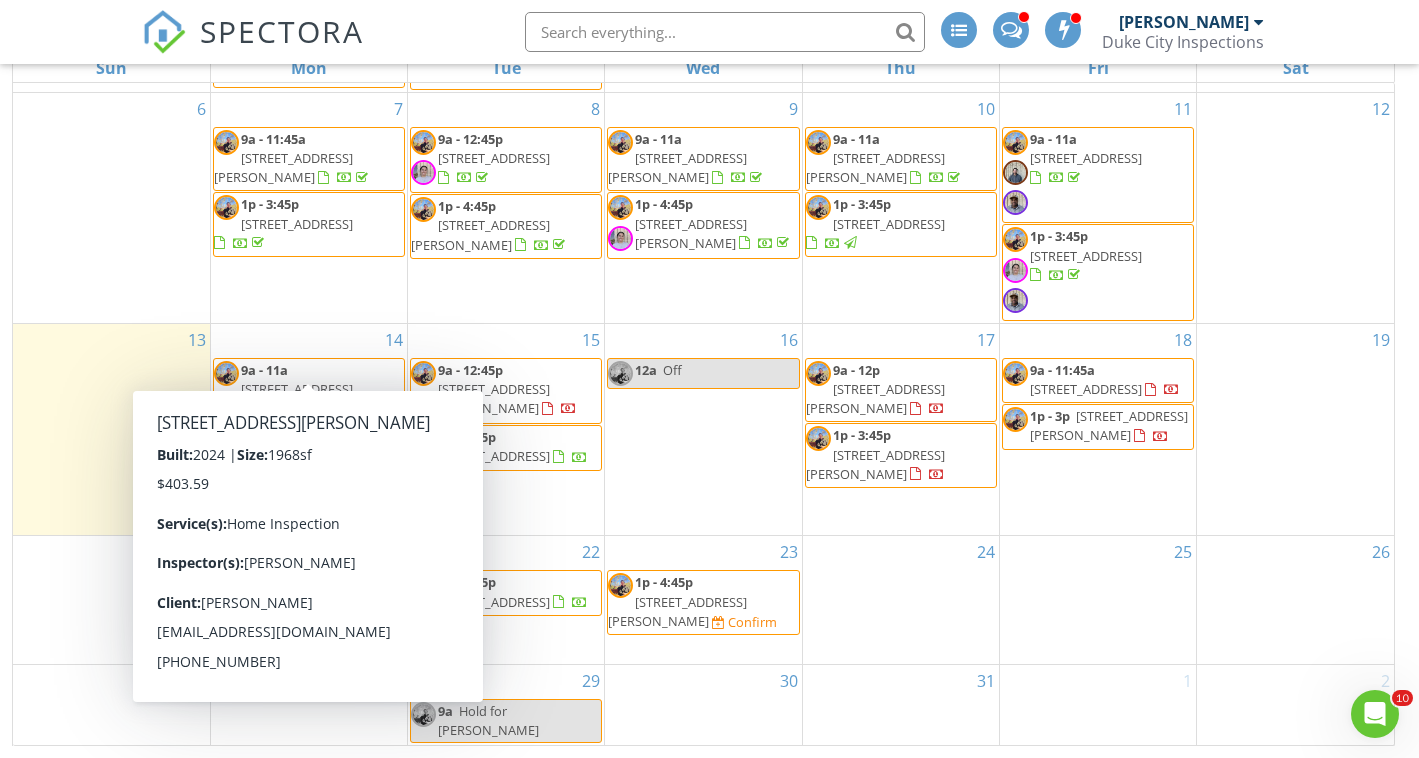 click on "[STREET_ADDRESS][PERSON_NAME]" at bounding box center (283, 398) 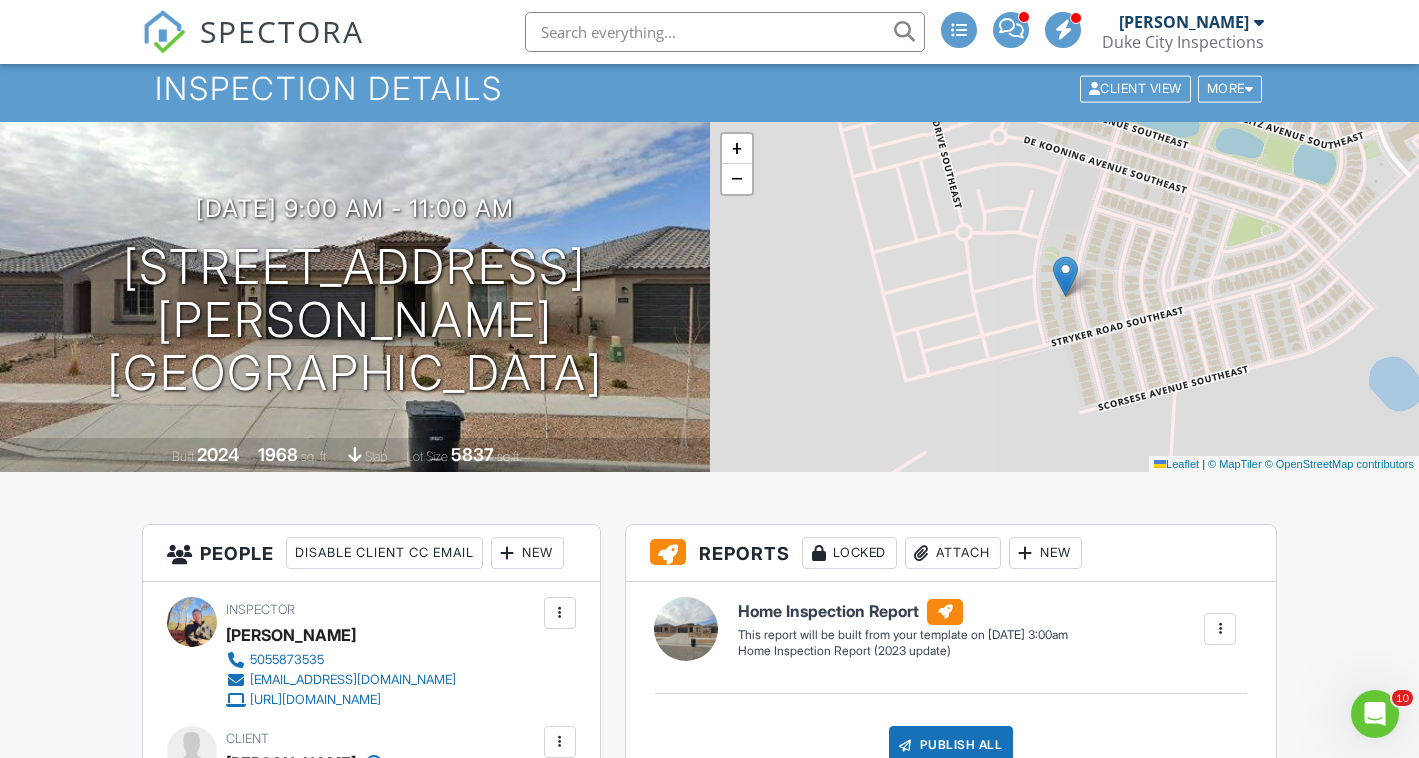 scroll, scrollTop: 58, scrollLeft: 0, axis: vertical 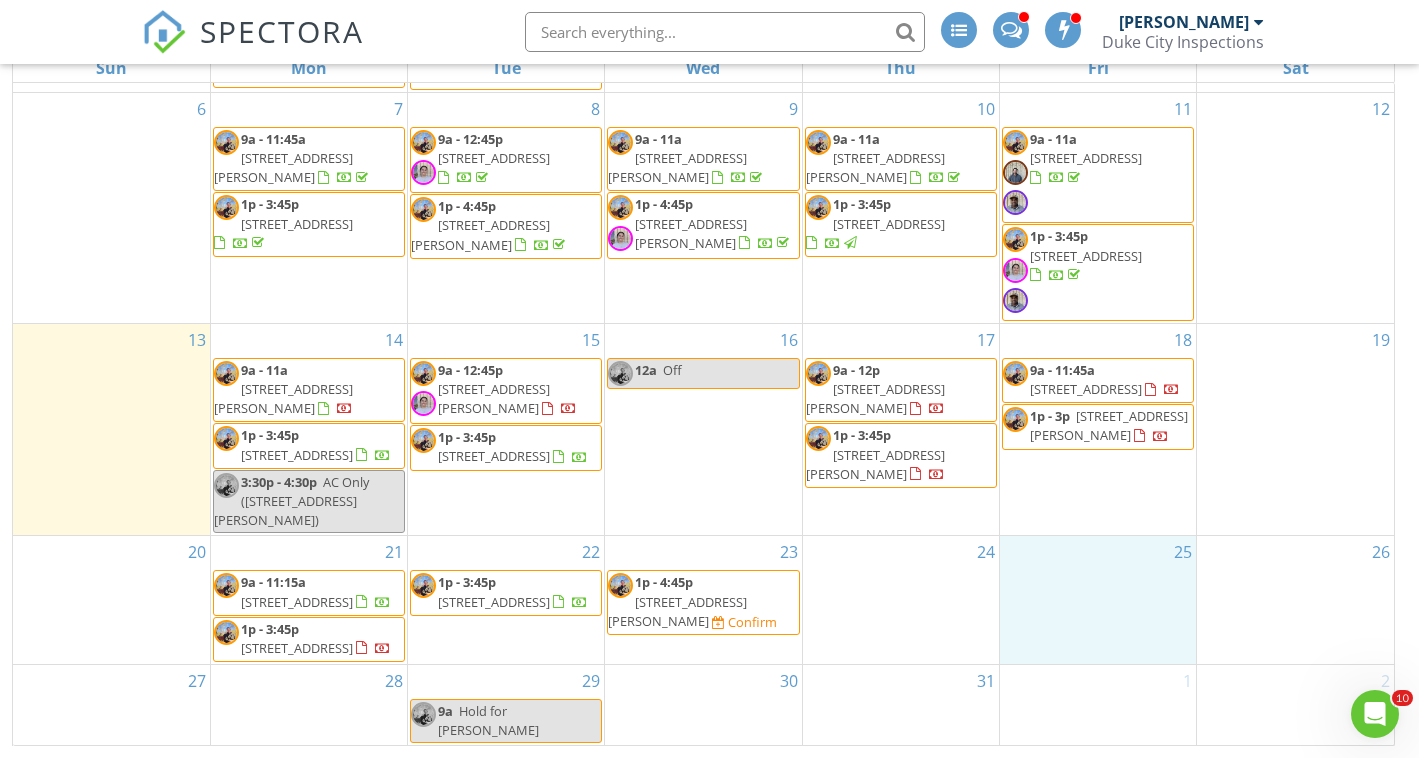 click on "25" at bounding box center [1097, 600] 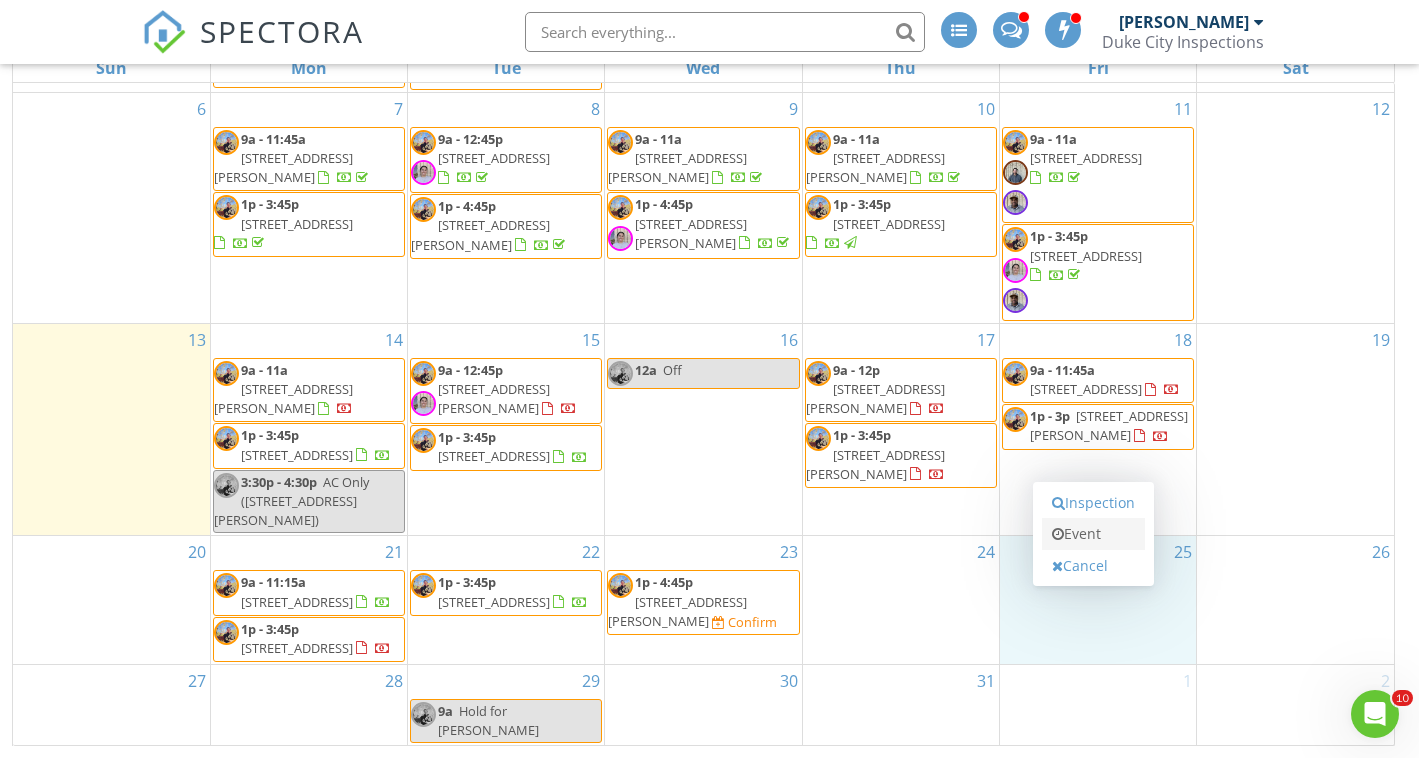 click on "Event" at bounding box center (1093, 534) 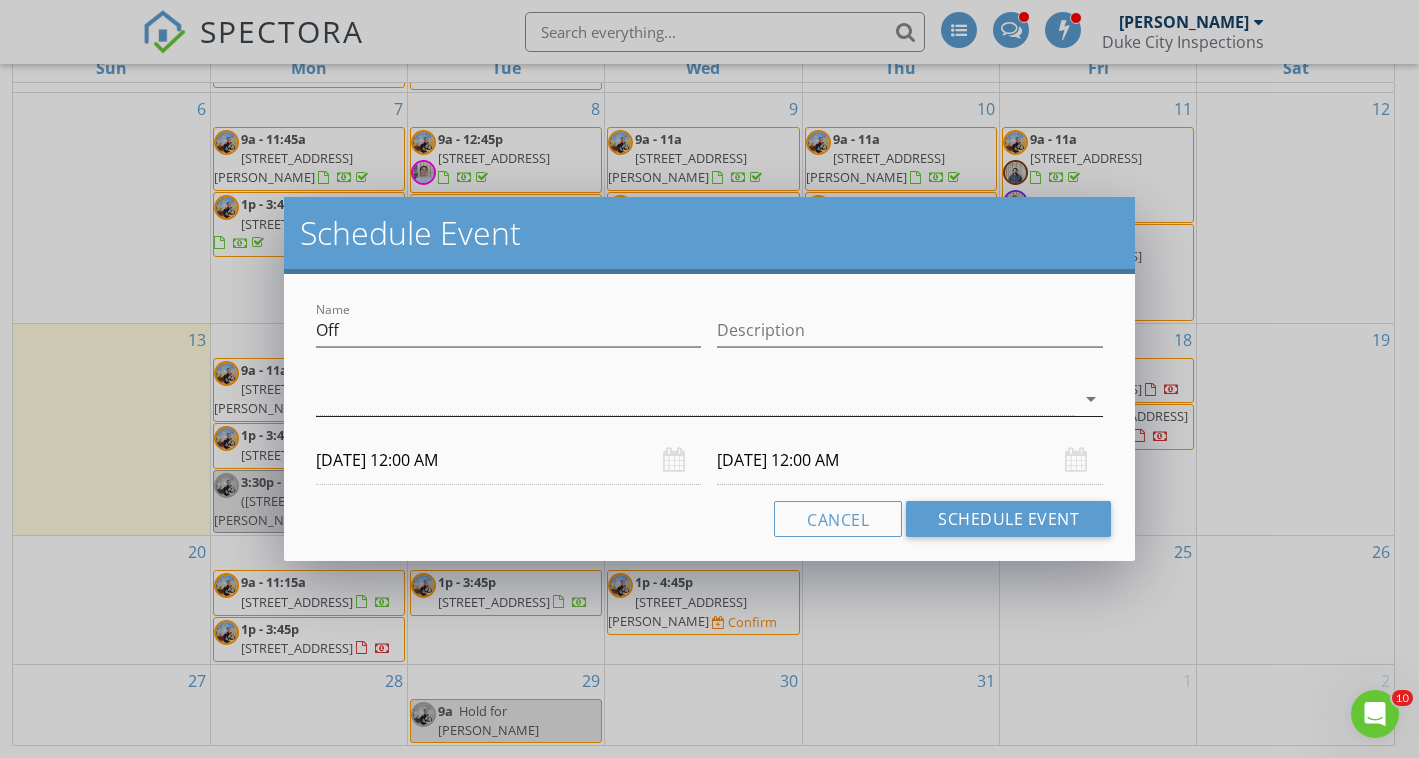click at bounding box center [695, 399] 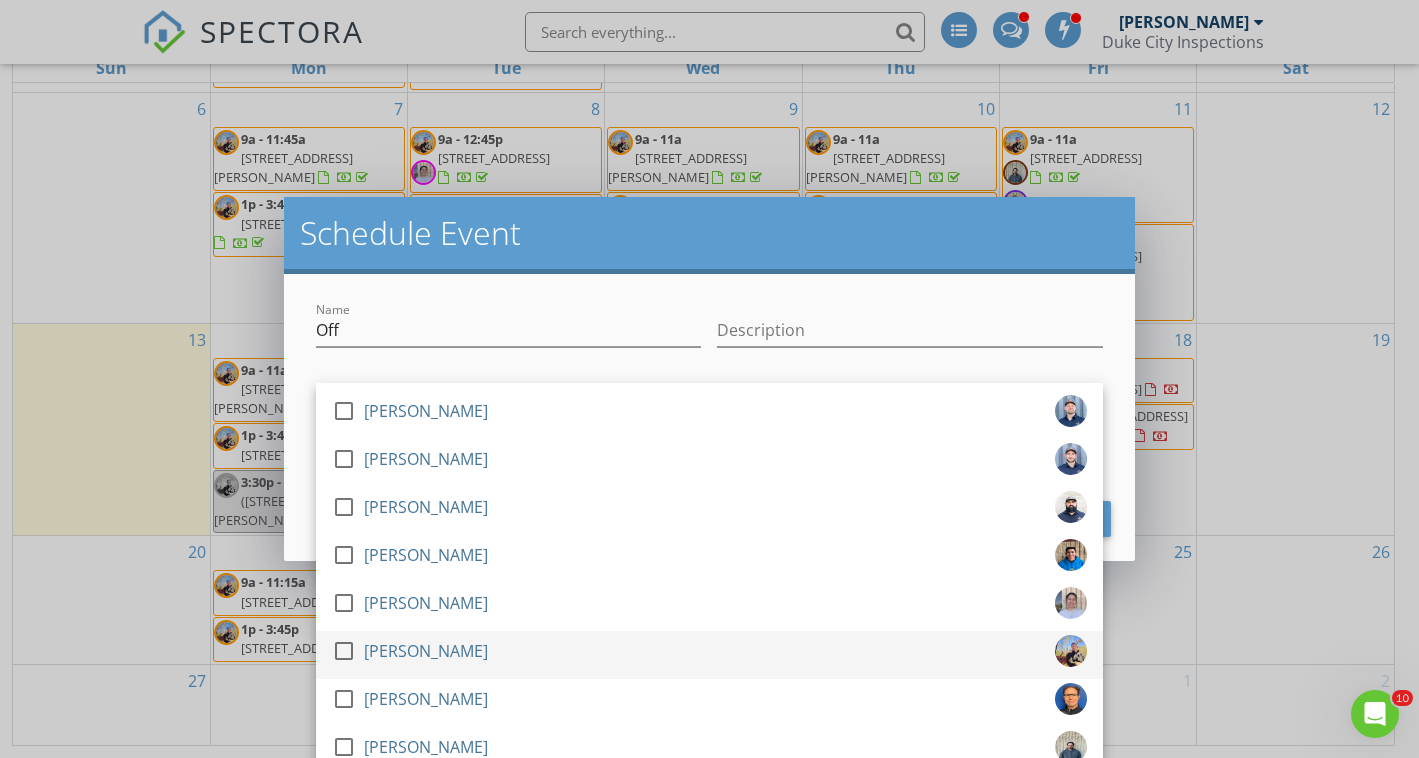 click on "[PERSON_NAME]" at bounding box center [426, 651] 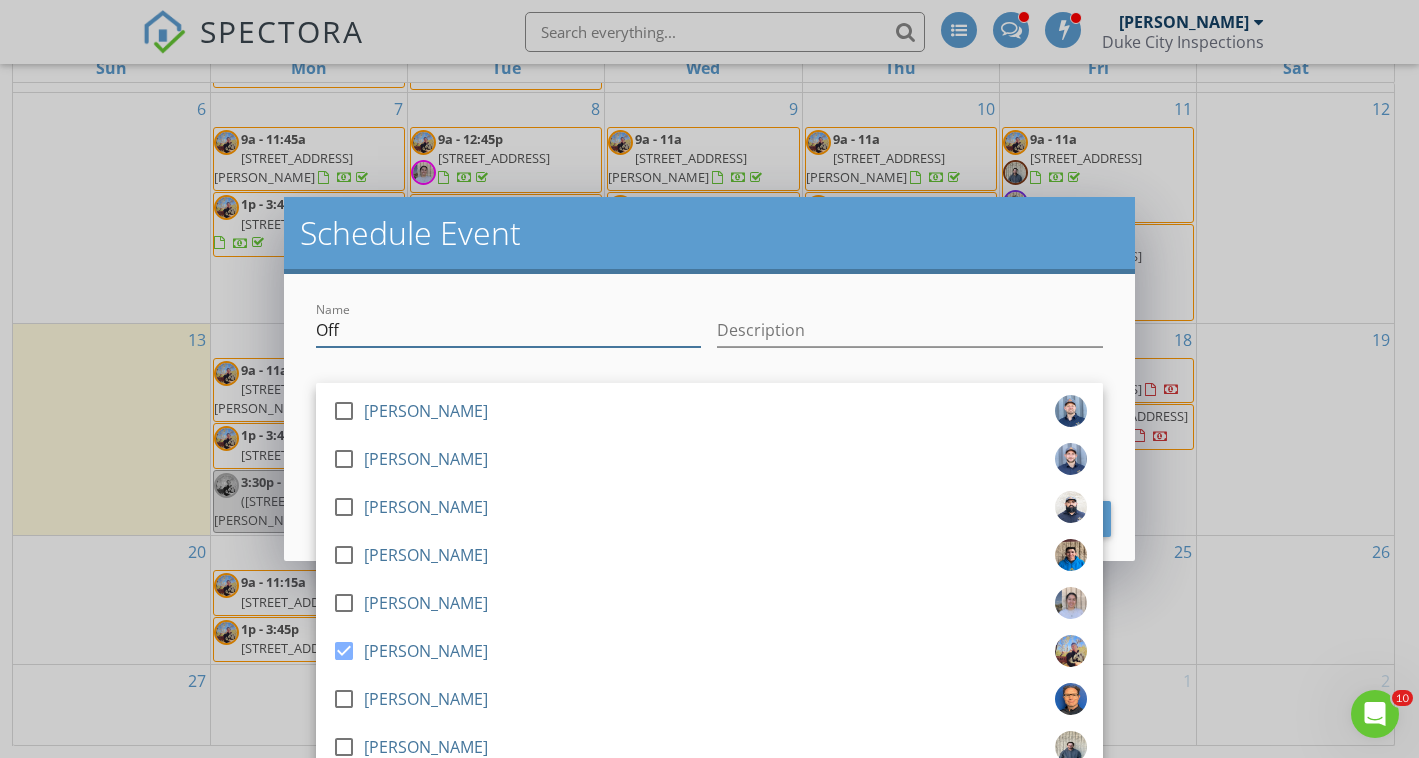 click on "Off" at bounding box center [509, 330] 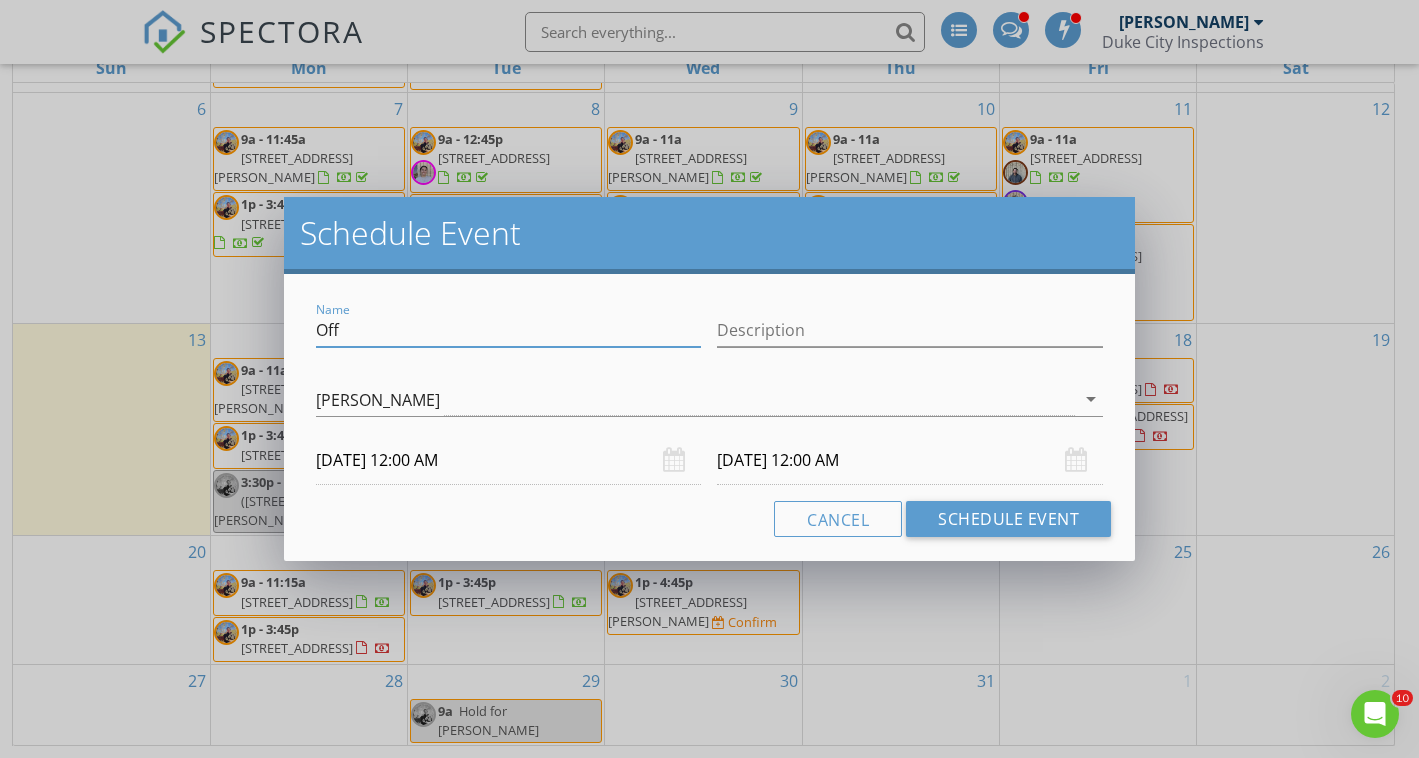 click on "07/25/2025 12:00 AM" at bounding box center [509, 460] 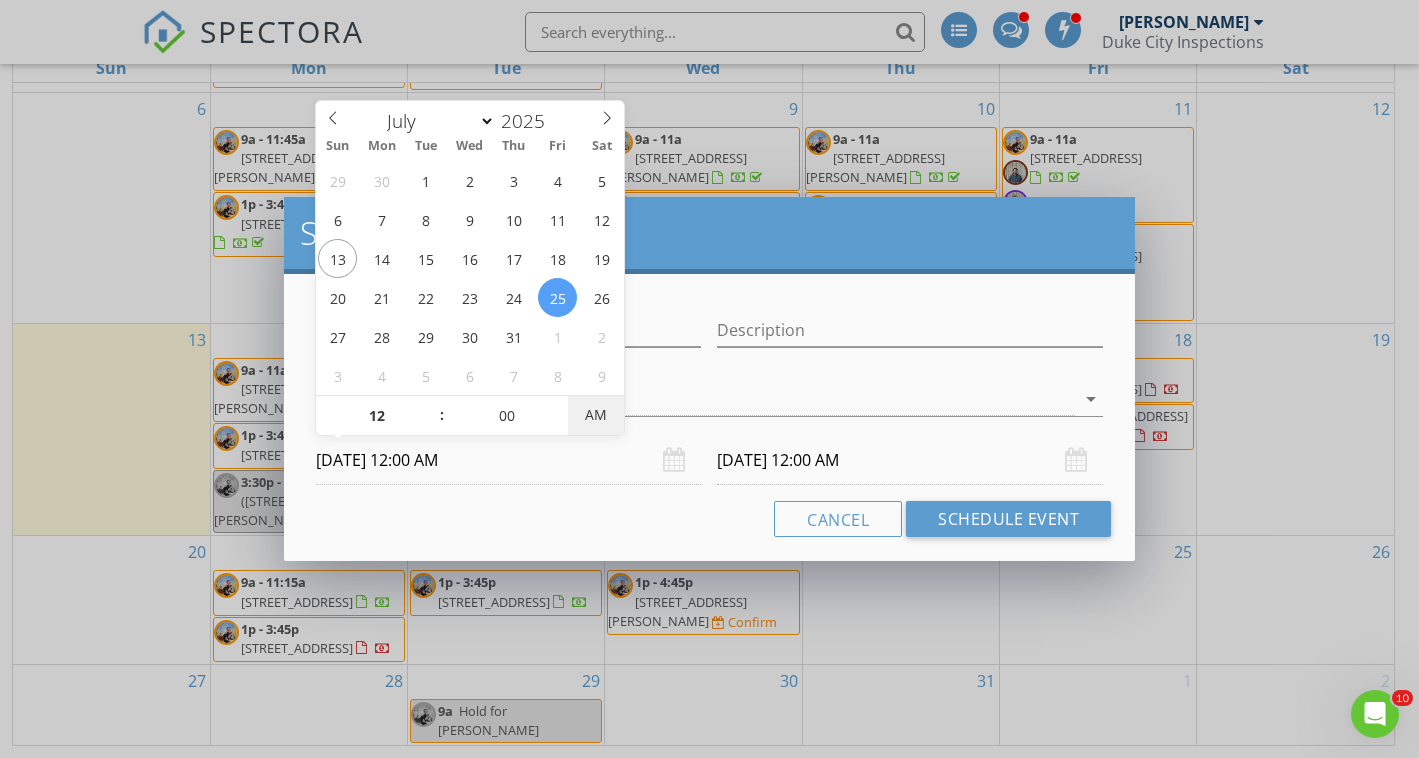 type on "07/25/2025 12:00 PM" 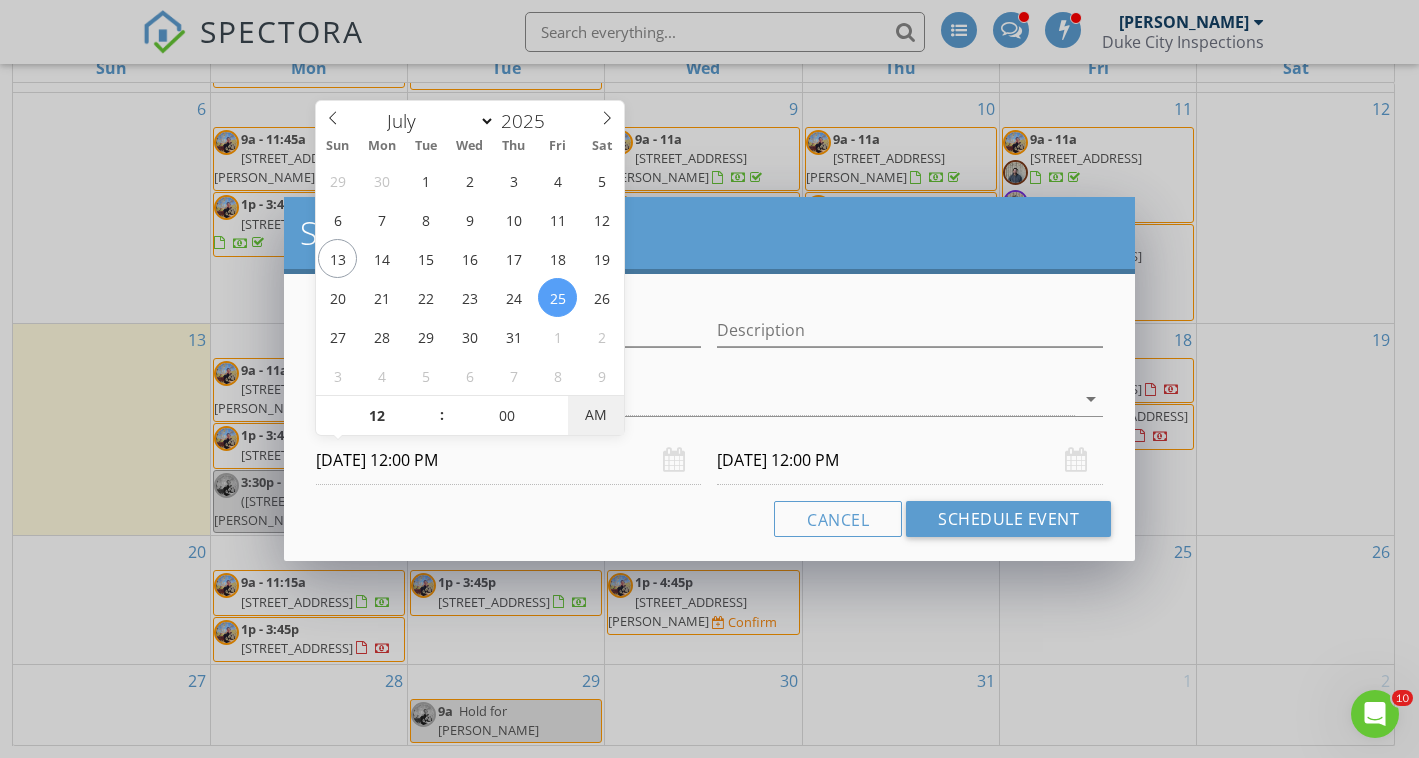 click on "AM" at bounding box center (595, 415) 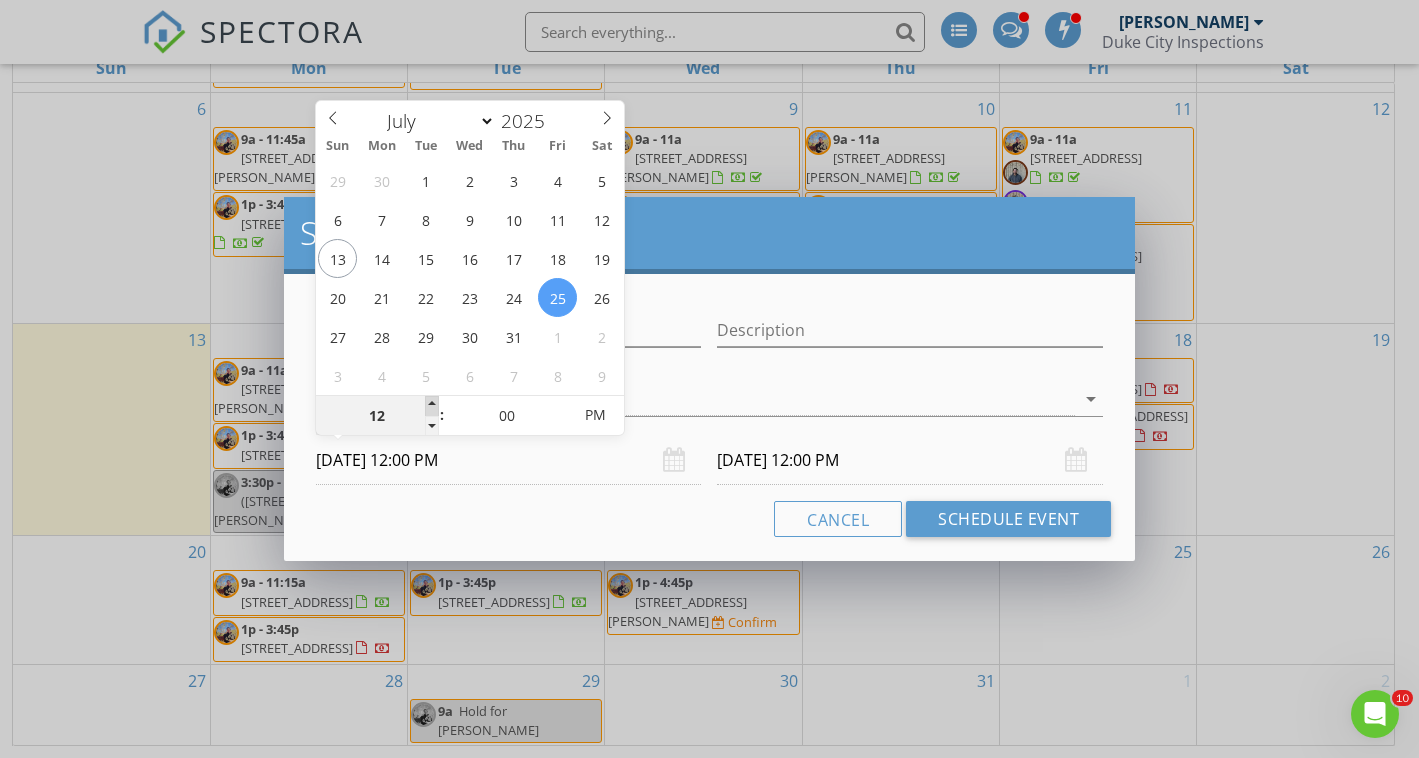 type on "01" 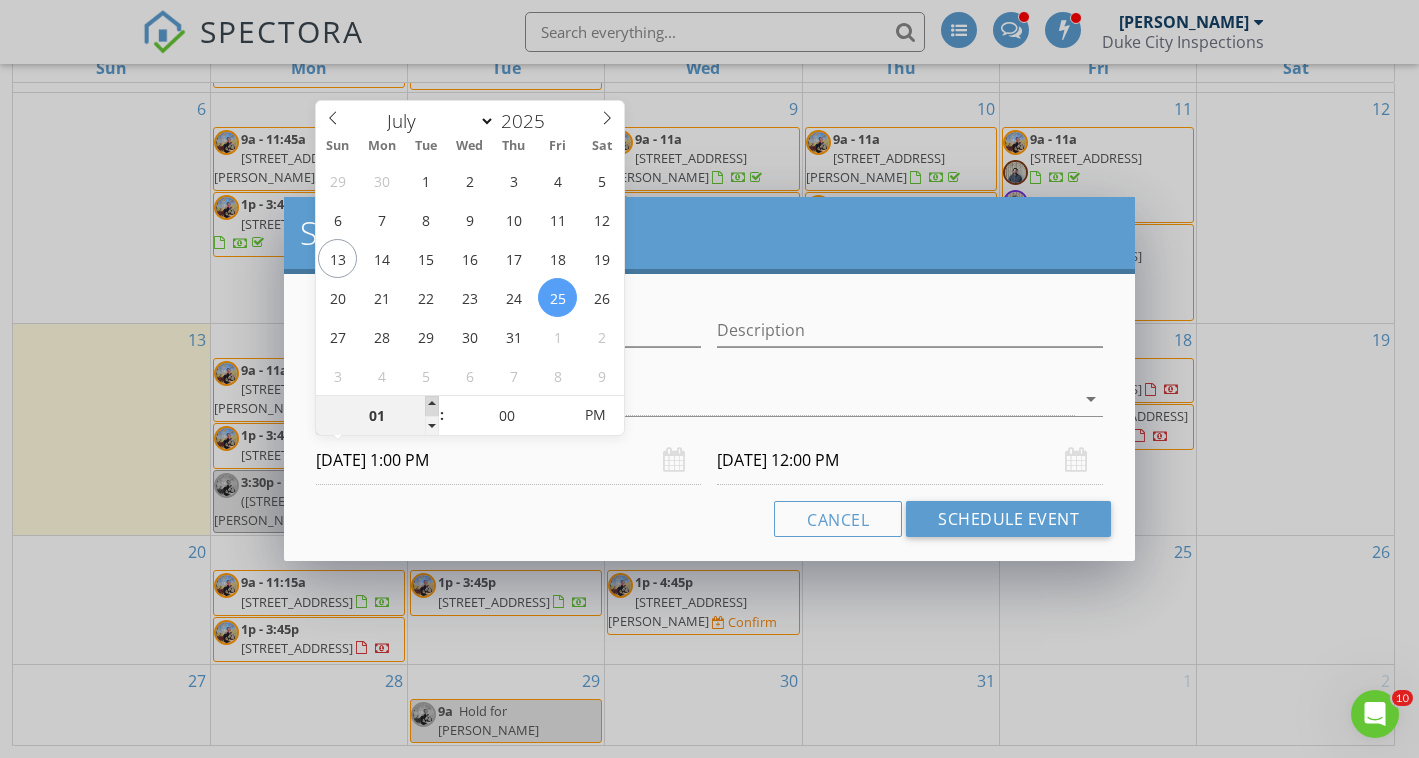click at bounding box center [432, 406] 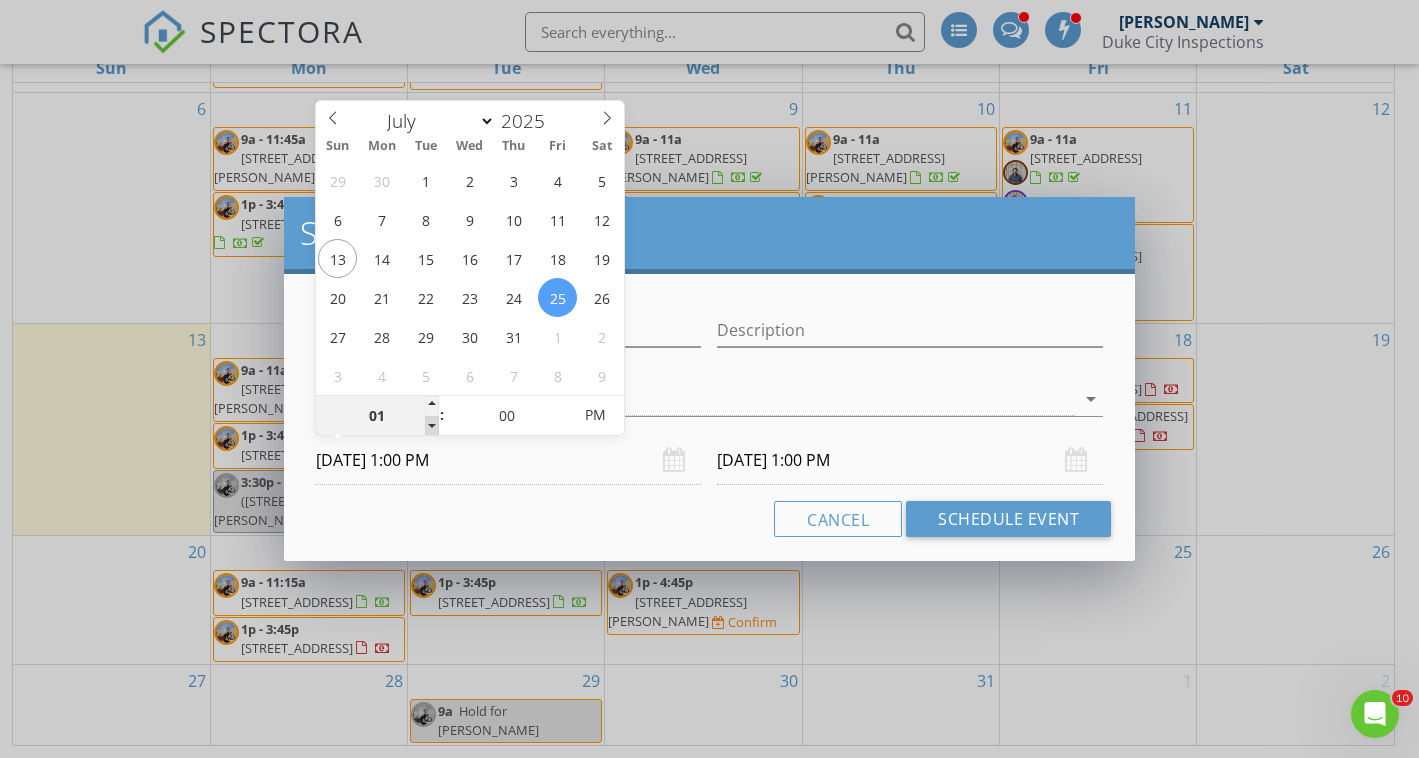 type on "12" 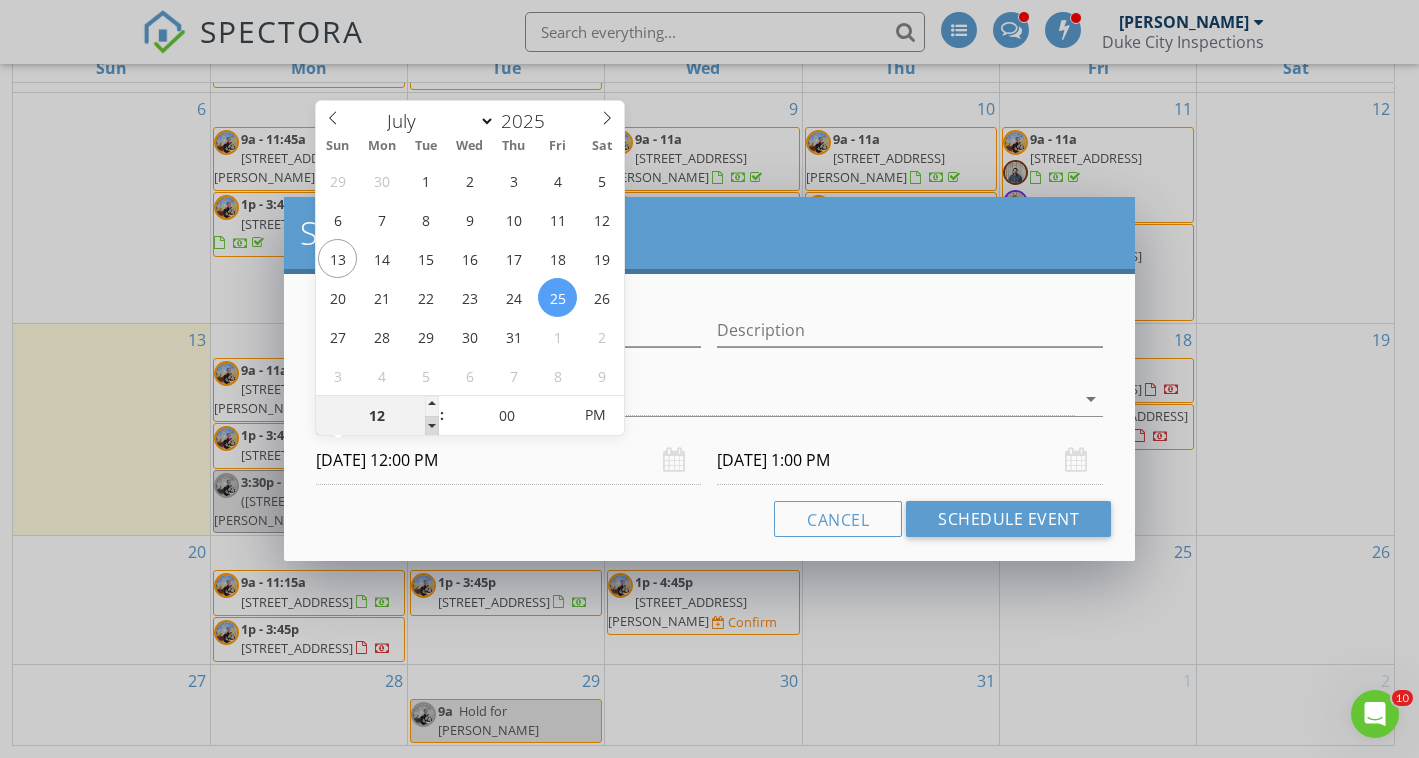 click at bounding box center [432, 426] 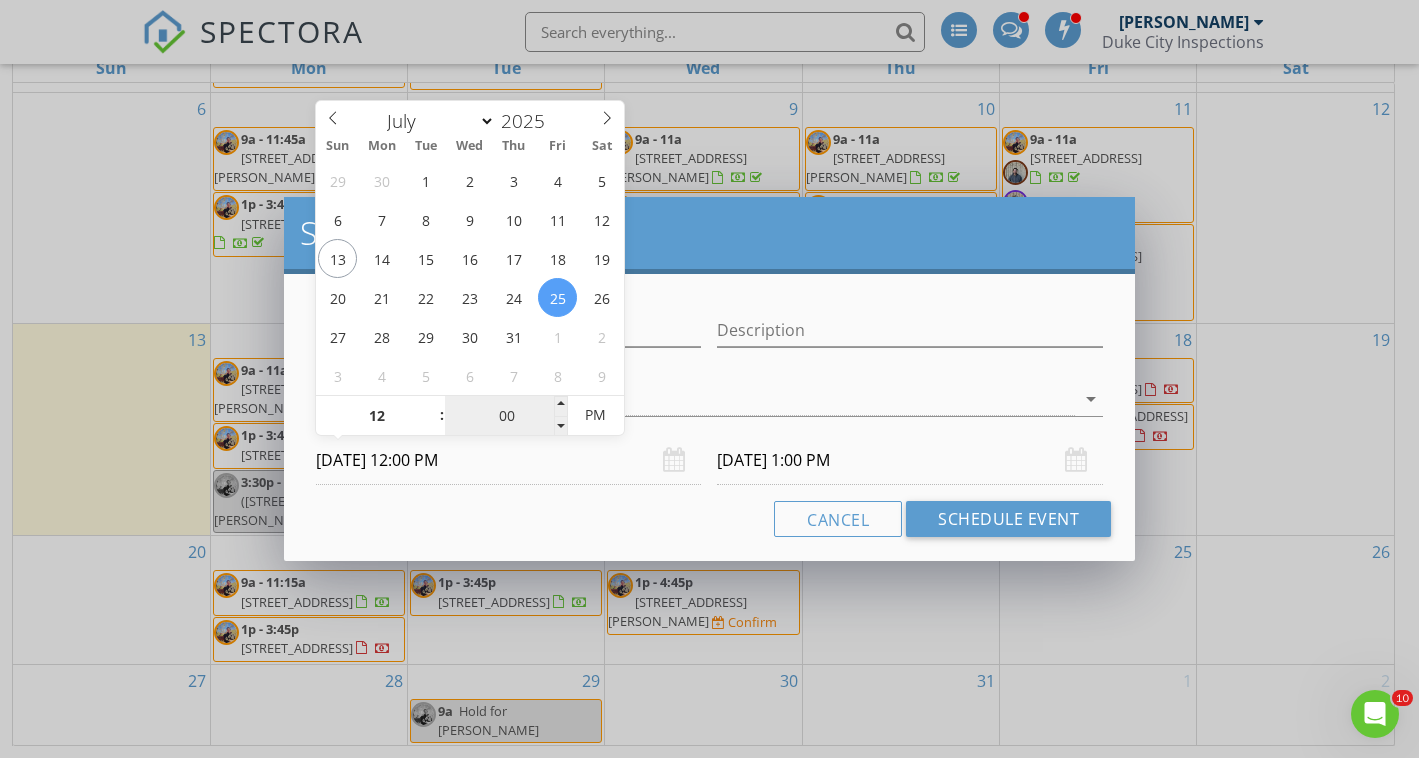type on "07/26/2025 12:00 PM" 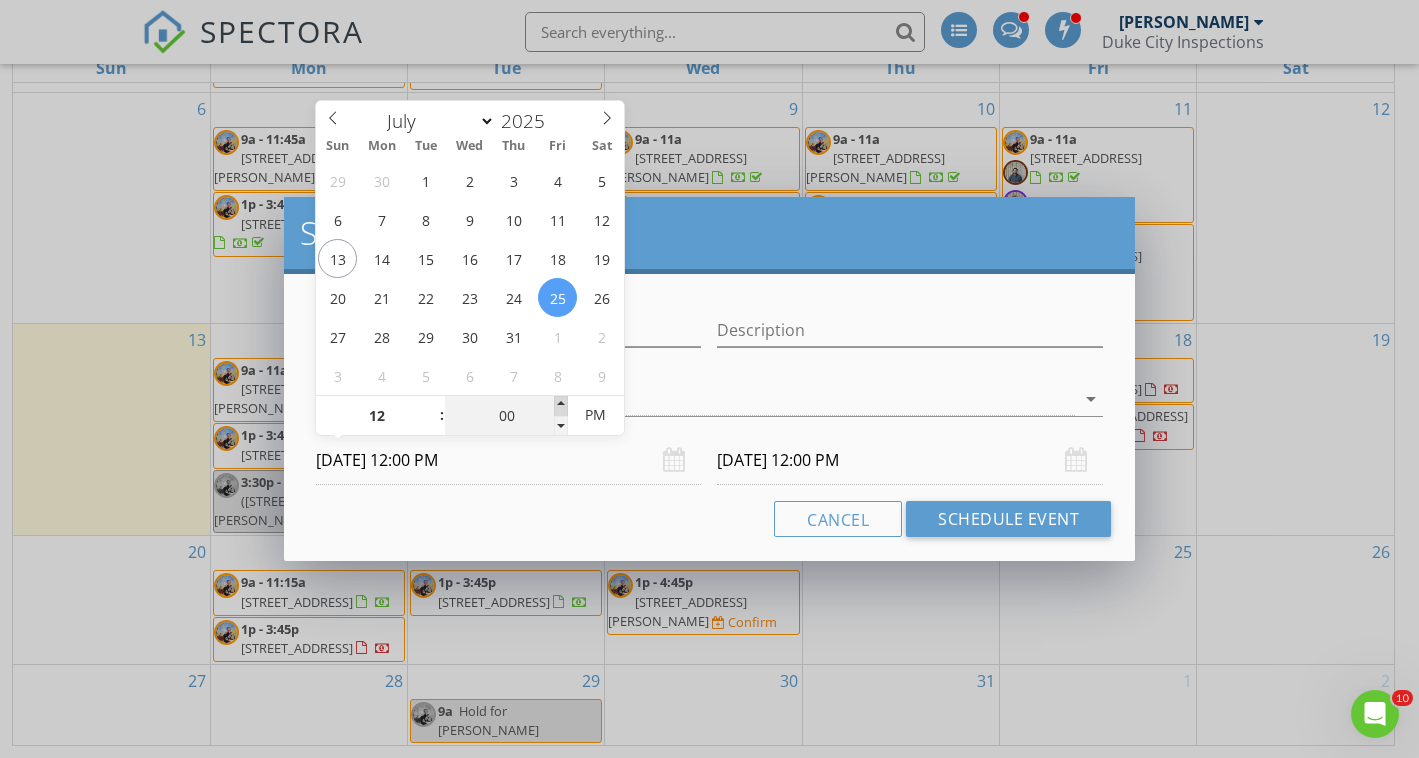 type on "05" 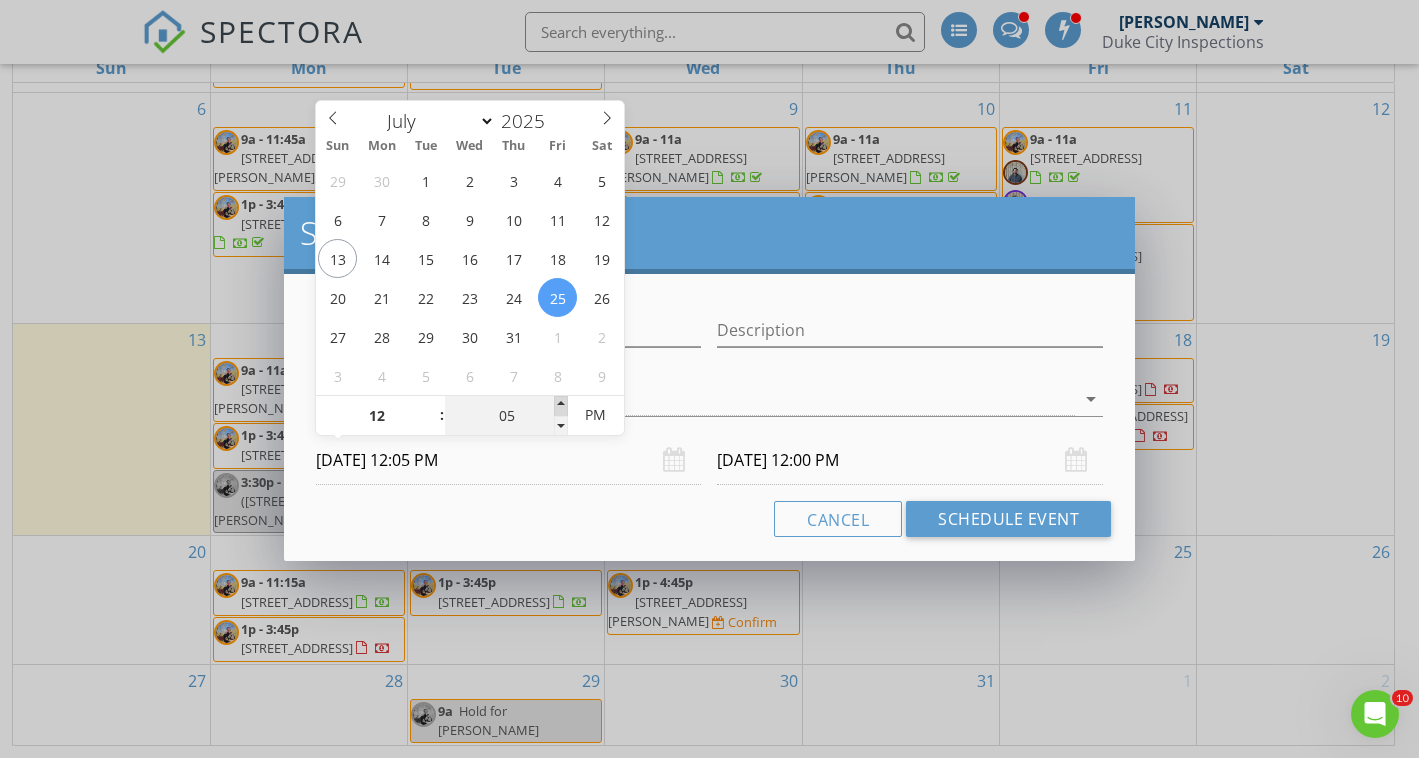 type on "07/26/2025 12:05 PM" 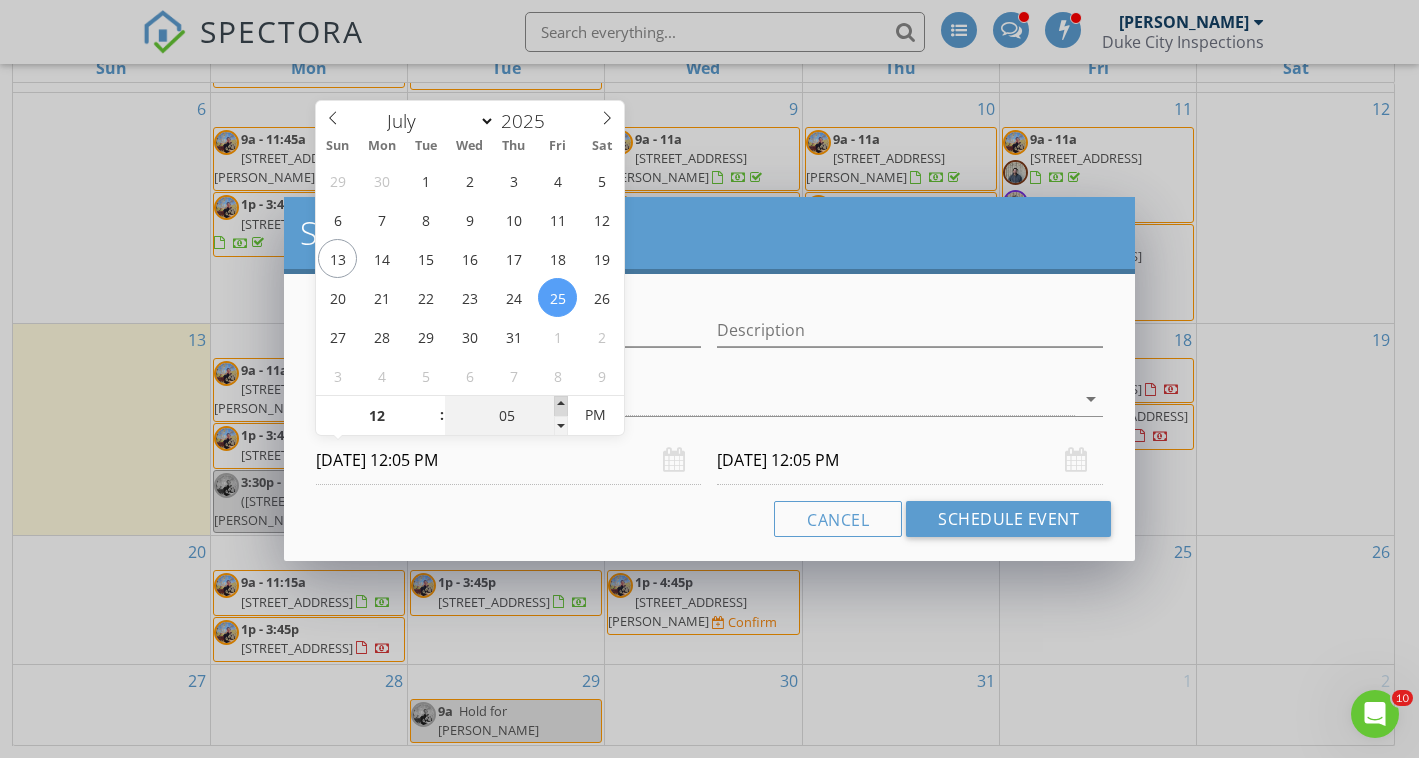 click at bounding box center [561, 406] 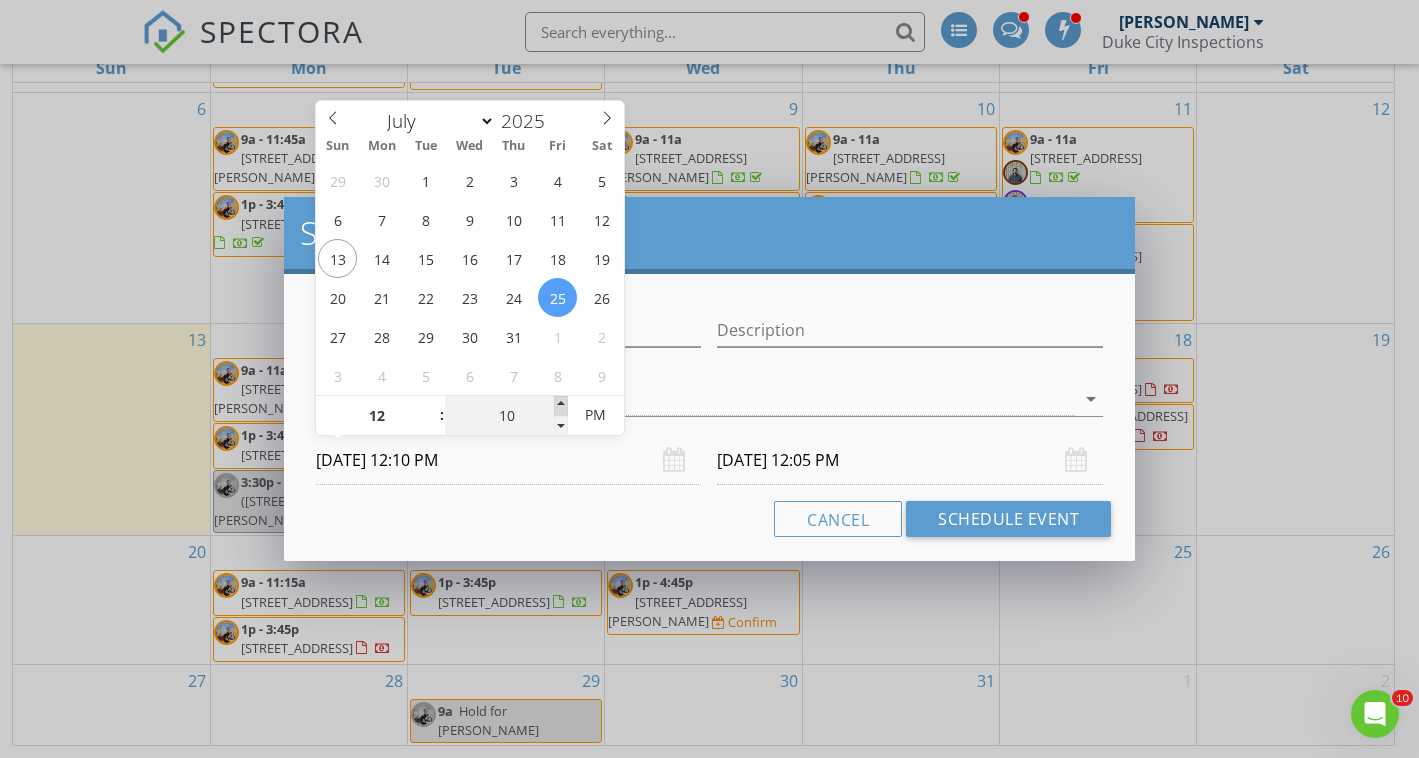 click at bounding box center (561, 406) 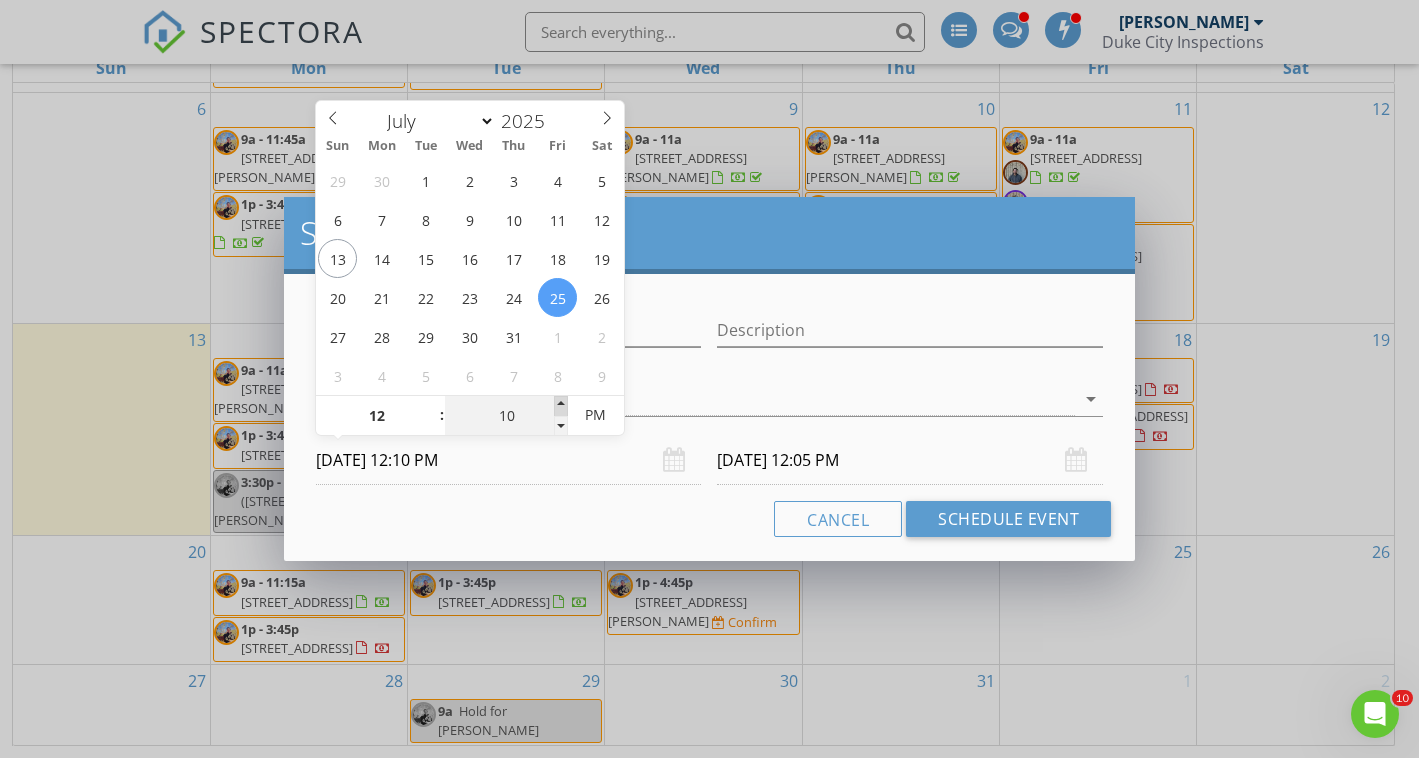 type on "15" 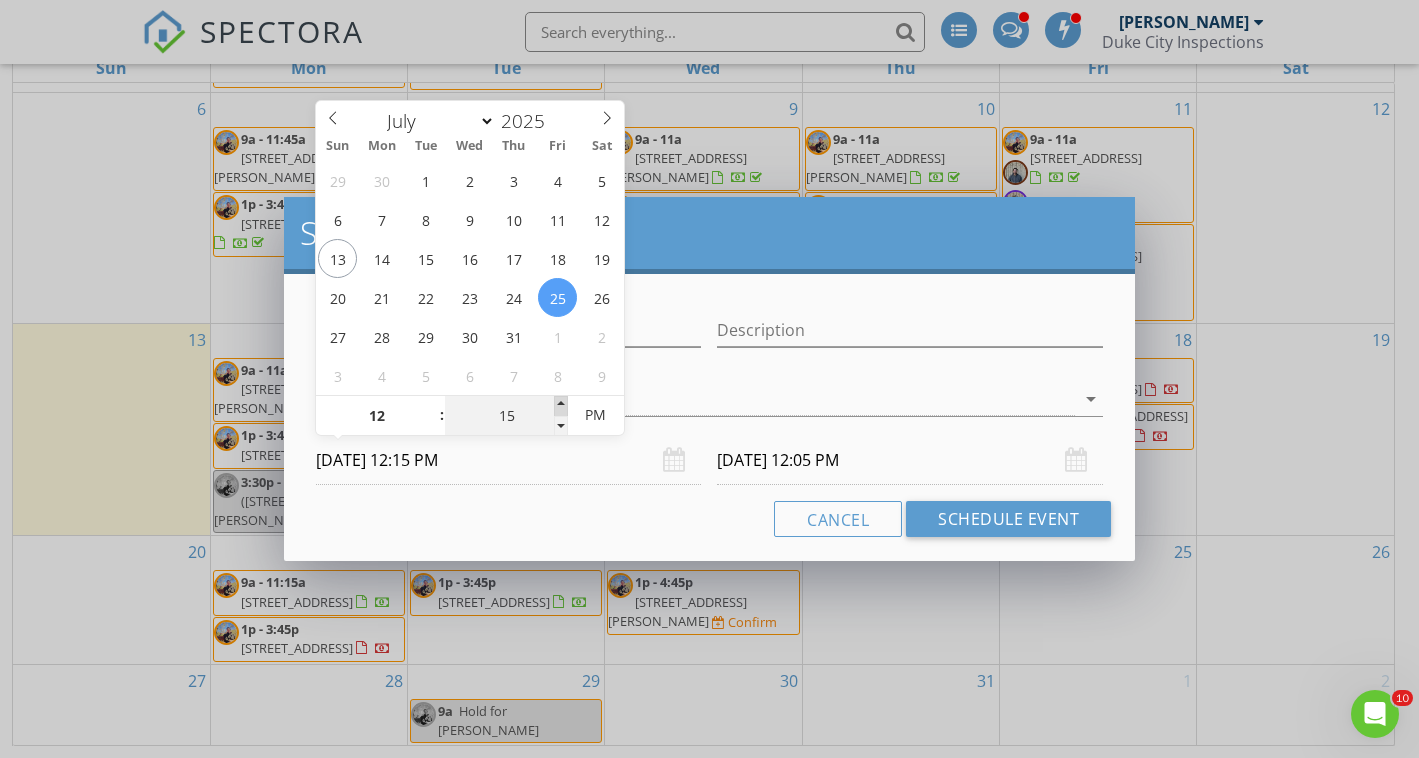 click at bounding box center (561, 406) 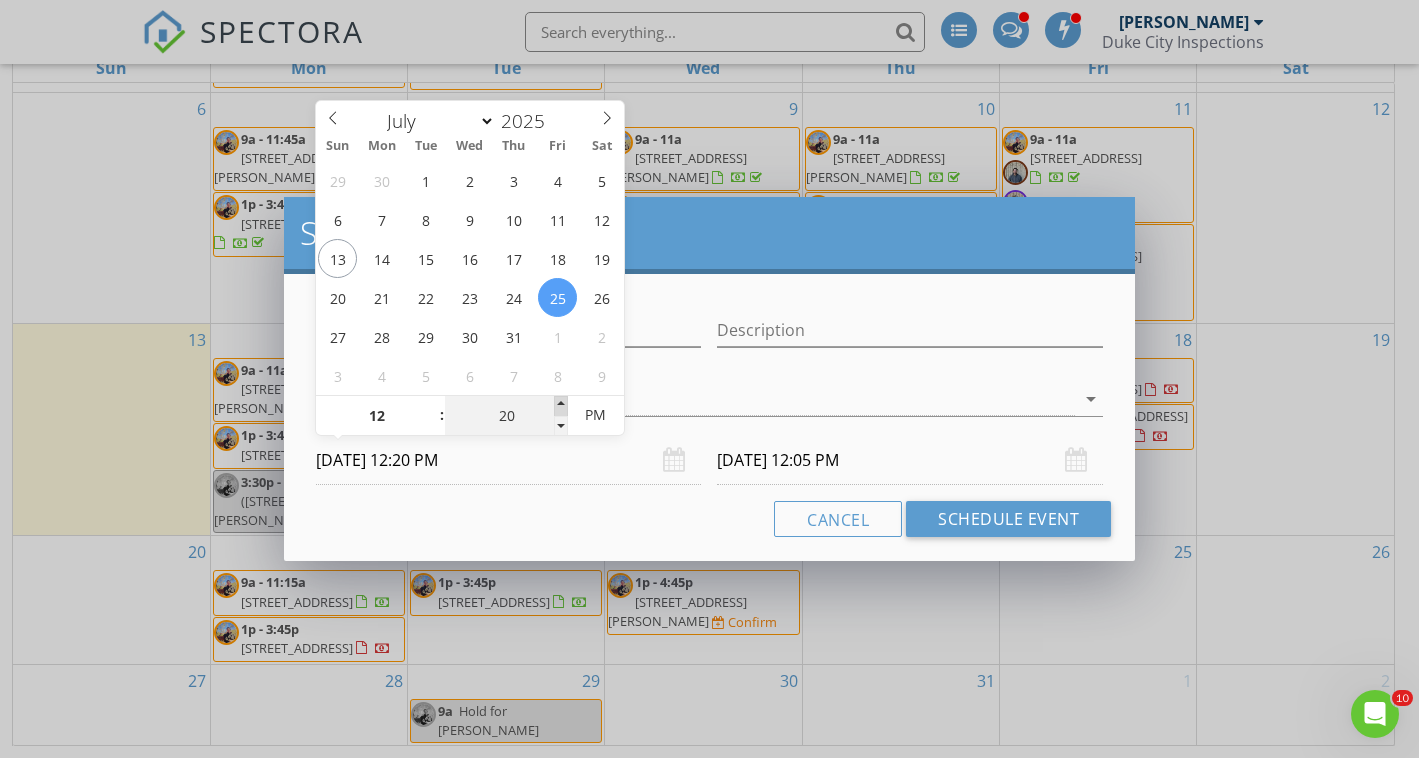 click at bounding box center [561, 406] 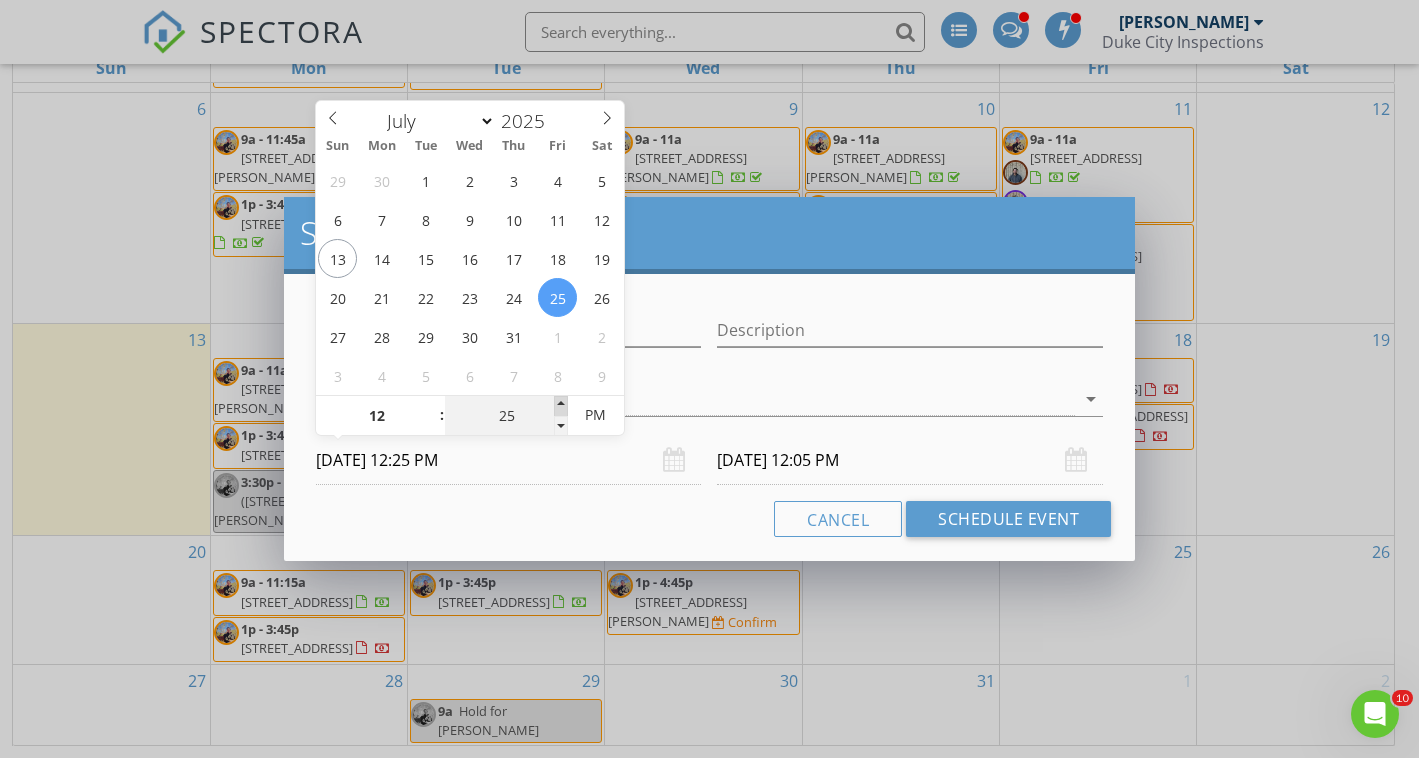 click at bounding box center [561, 406] 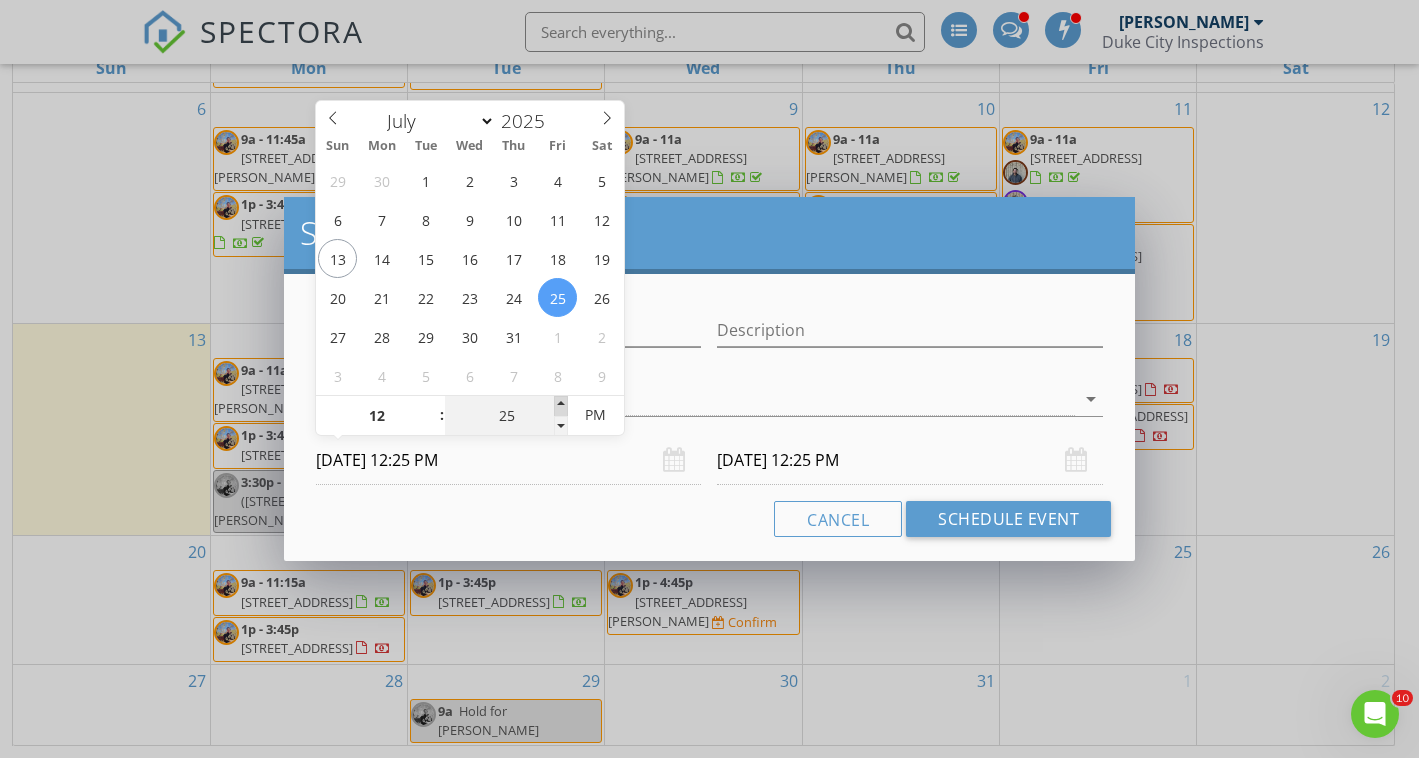 type on "30" 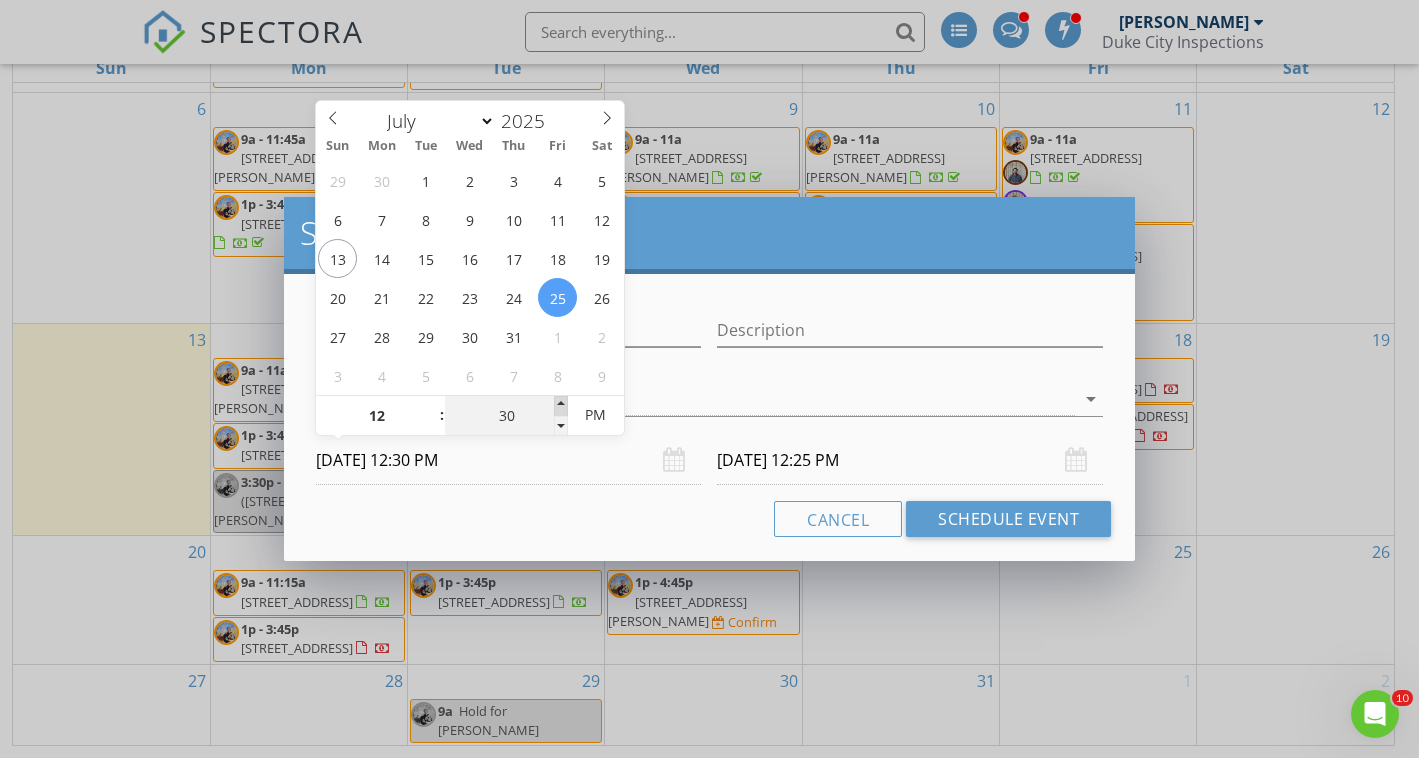 click at bounding box center (561, 406) 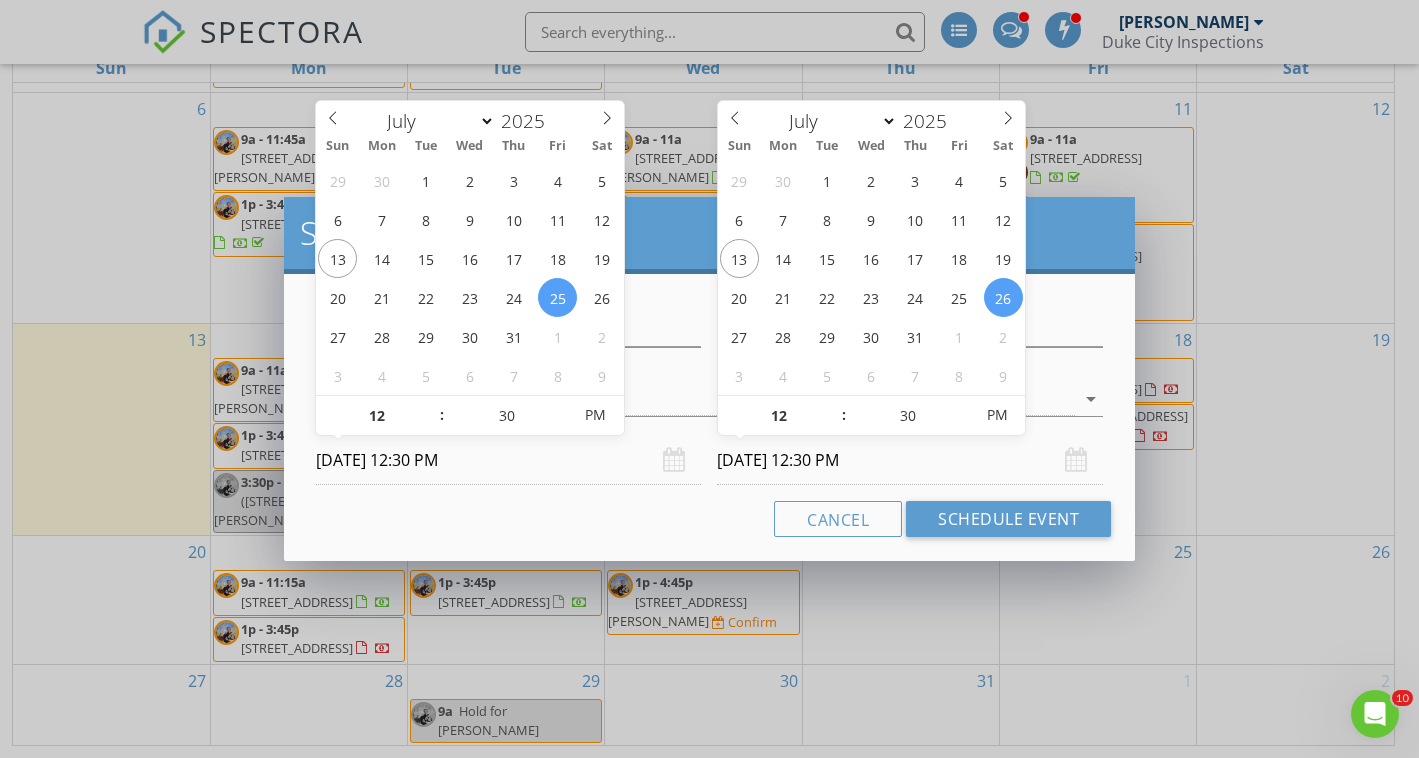 click on "07/26/2025 12:30 PM" at bounding box center [910, 460] 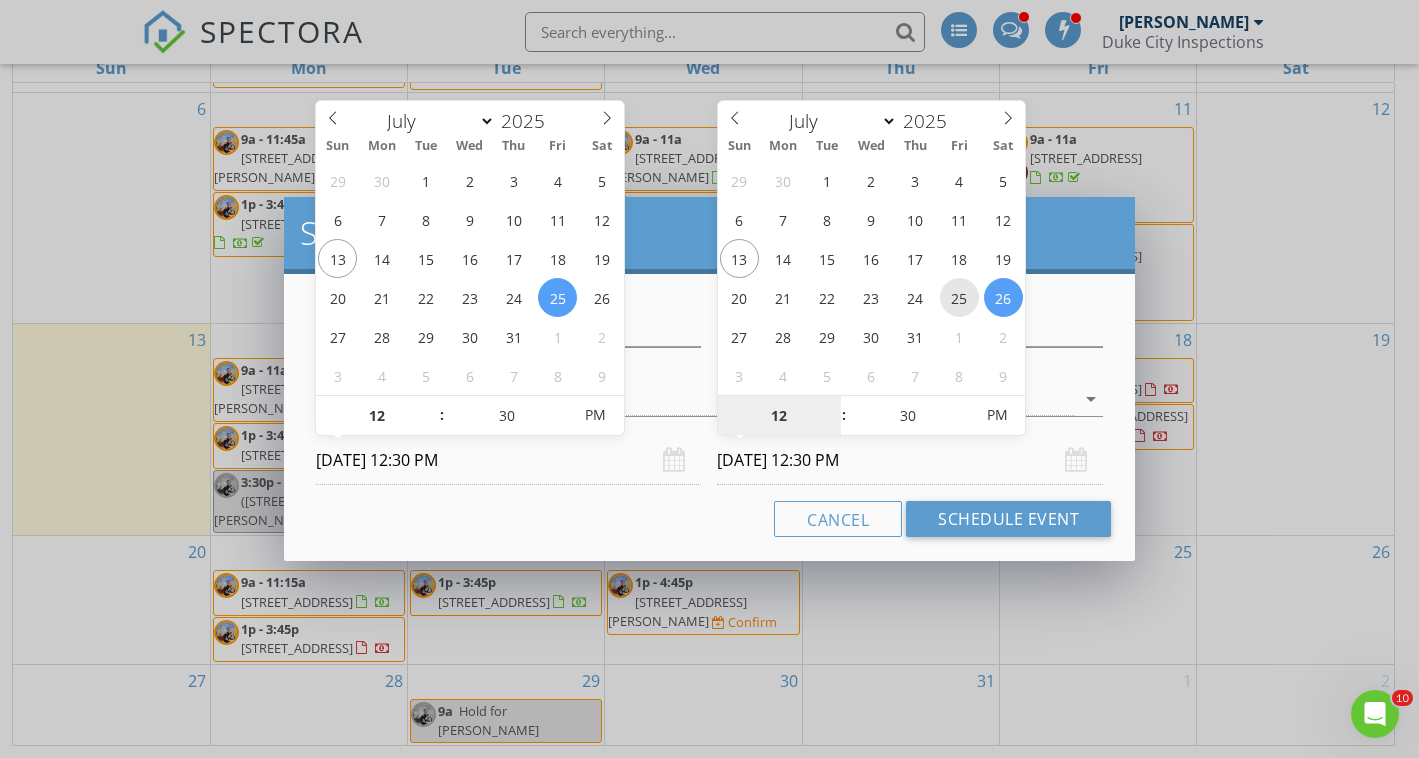 type on "07/25/2025 12:30 PM" 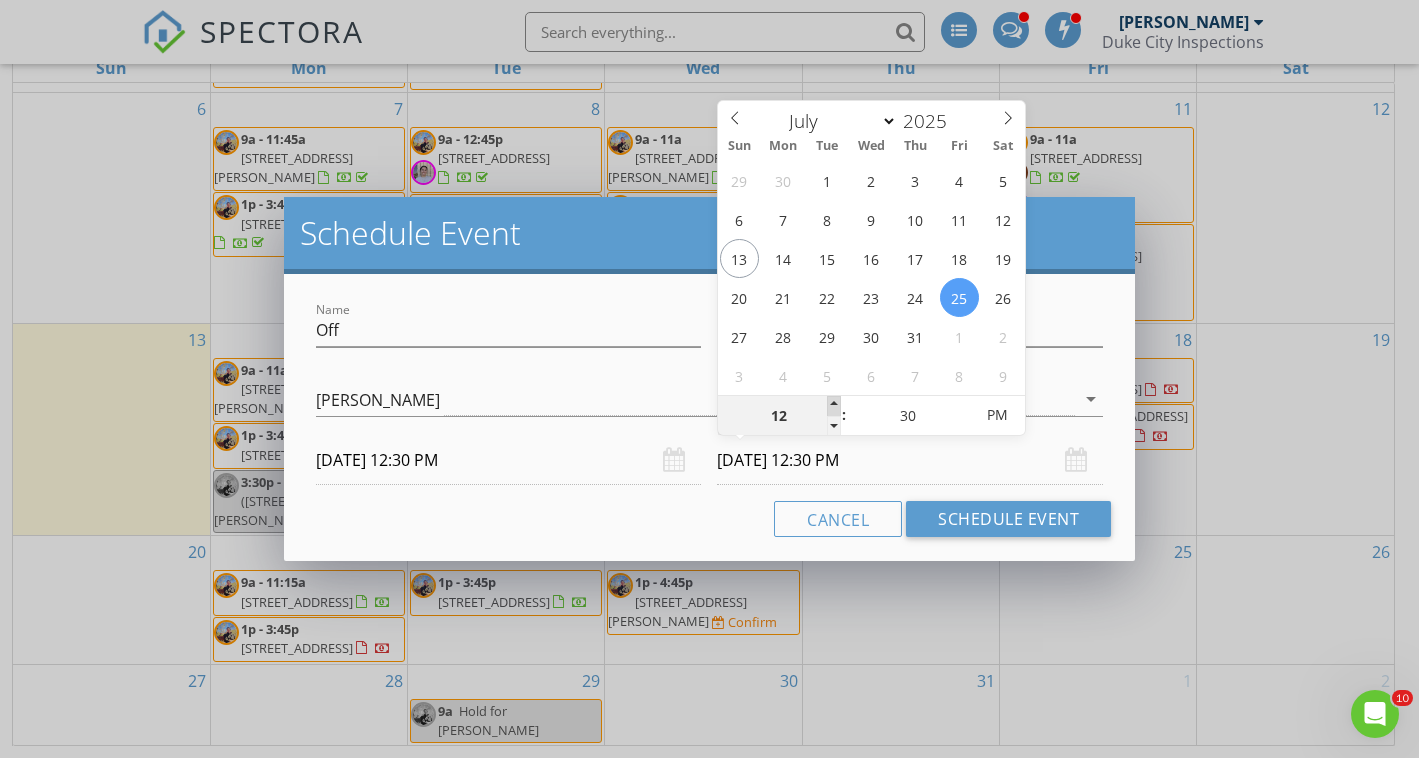 type on "01" 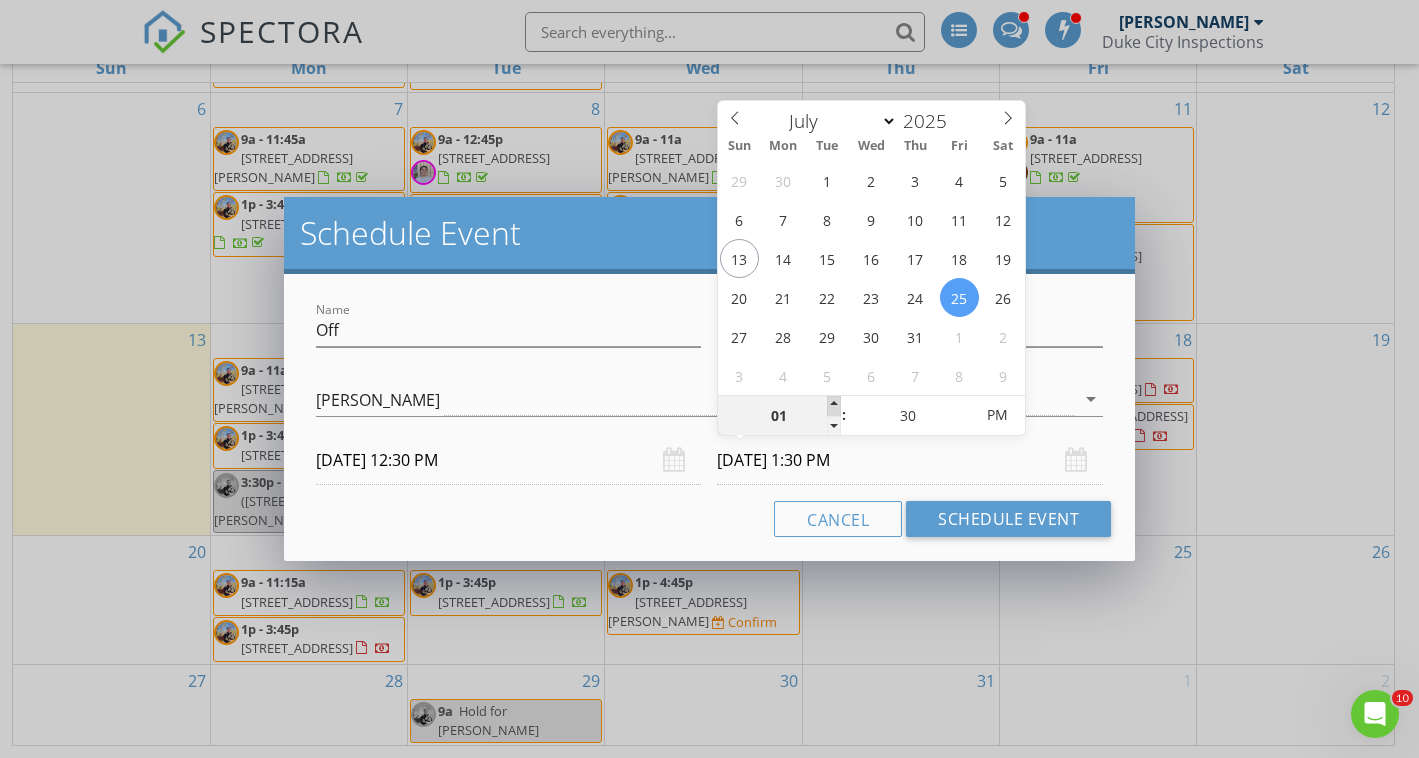 click at bounding box center (834, 406) 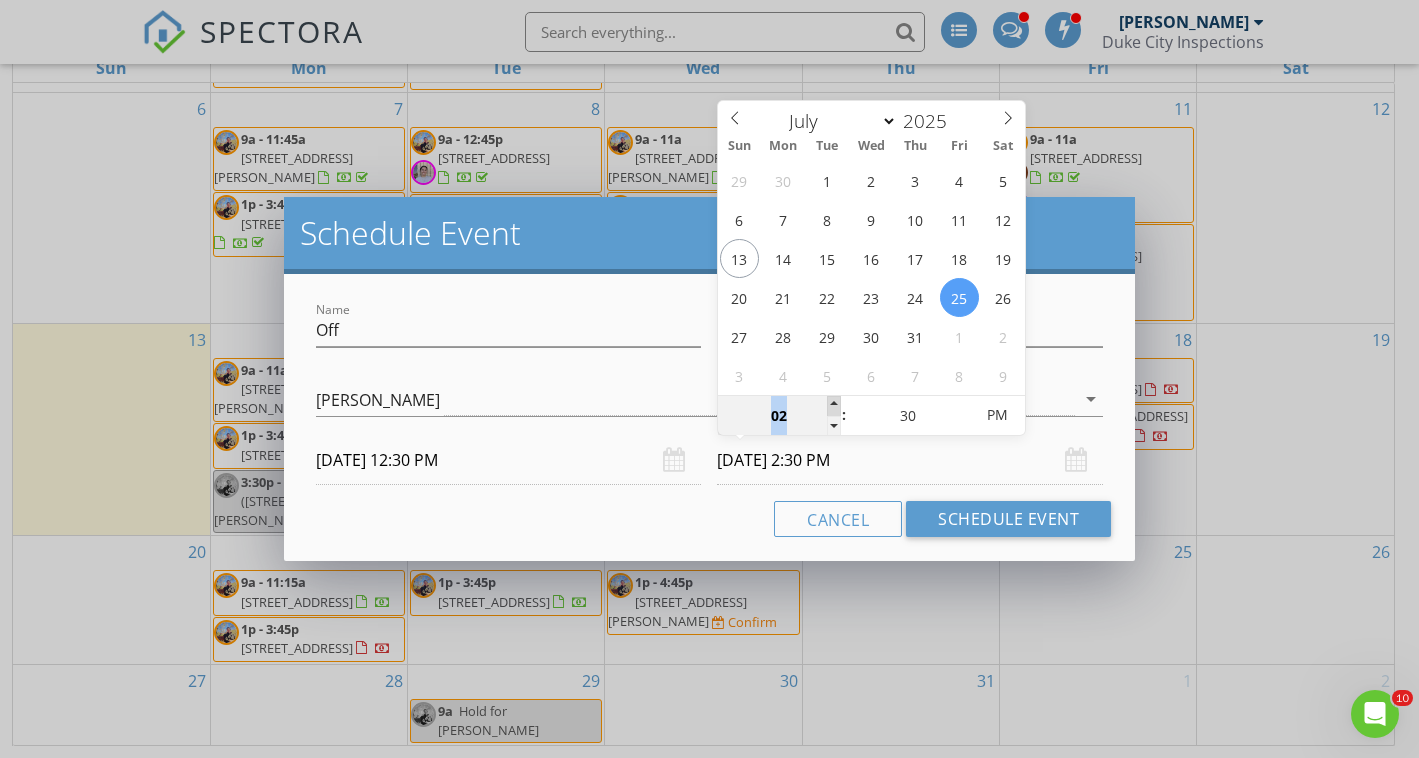 click at bounding box center (834, 406) 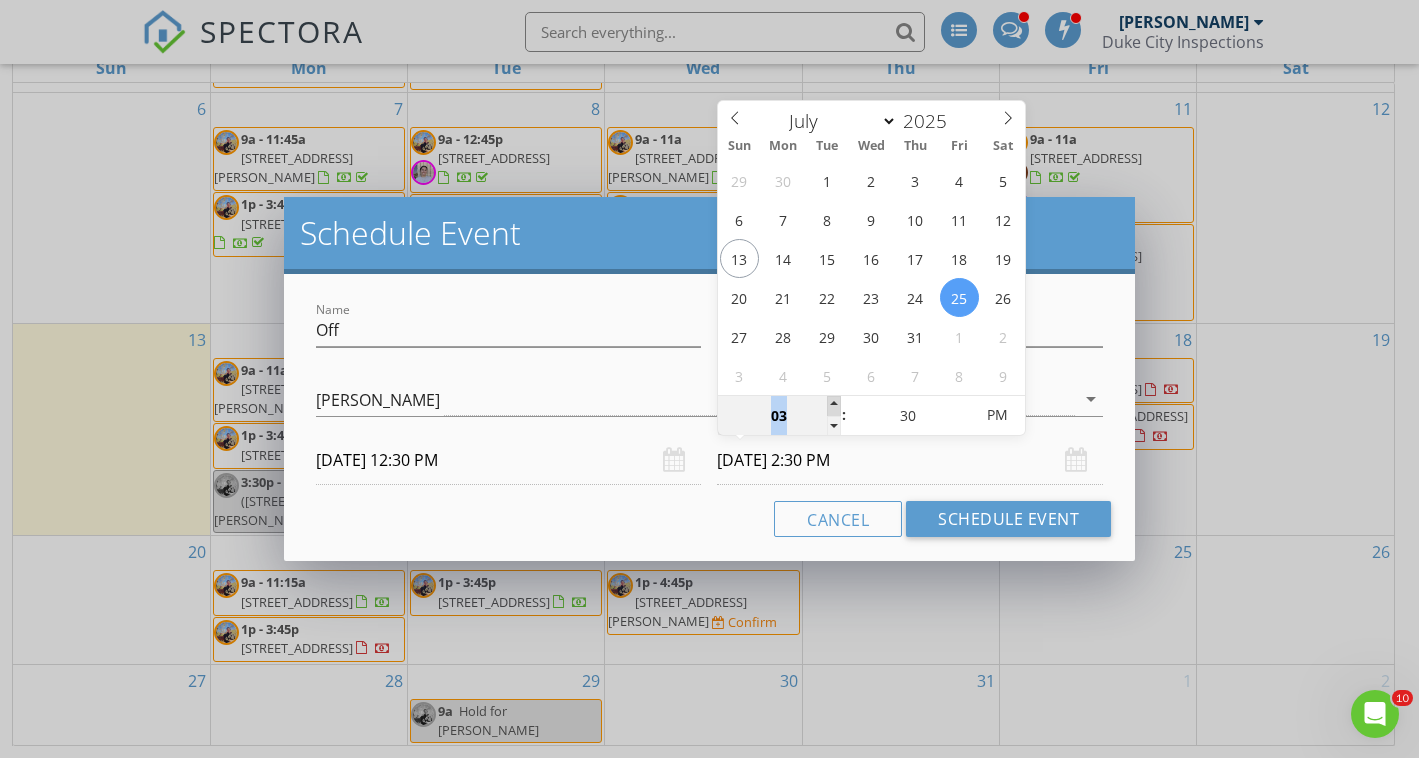 type on "07/25/2025 3:30 PM" 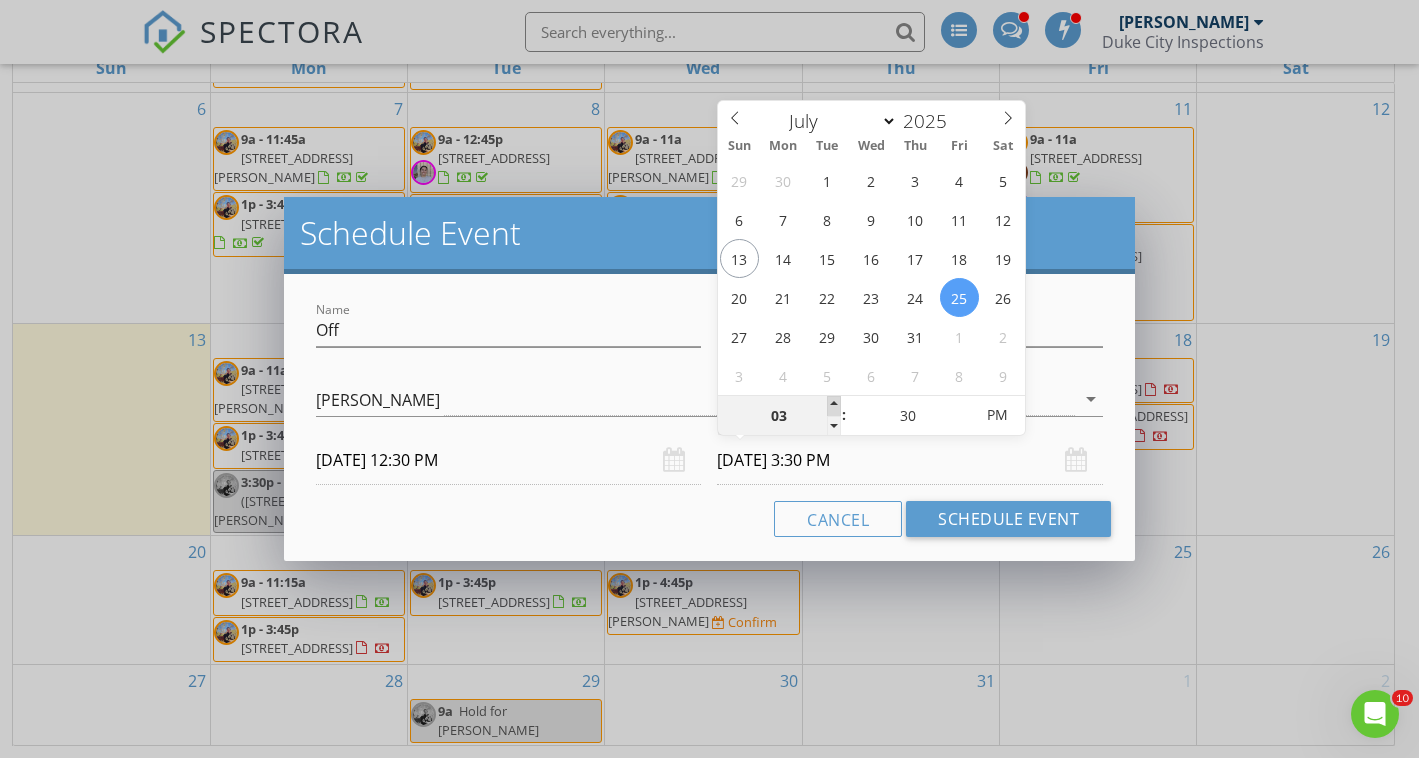 click at bounding box center [834, 406] 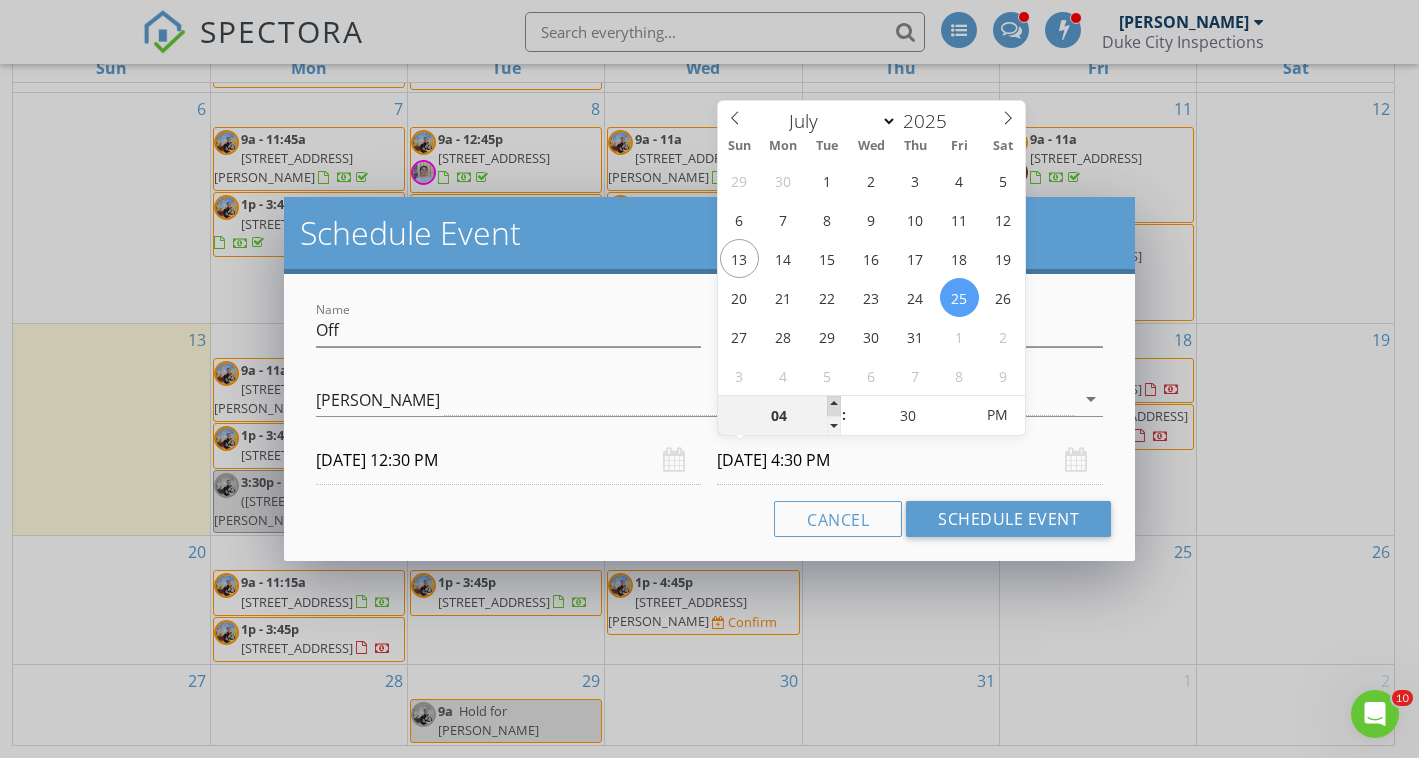 click at bounding box center [834, 406] 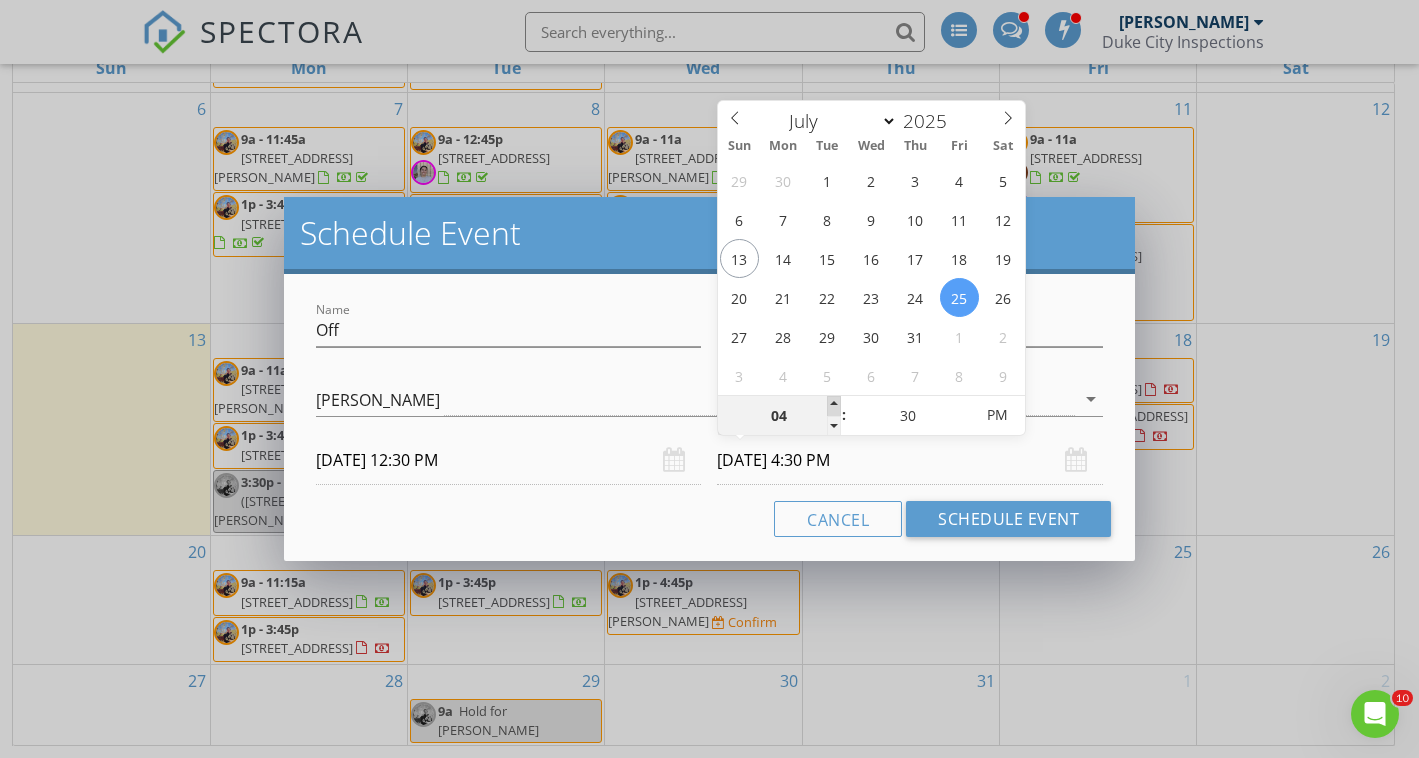 type on "05" 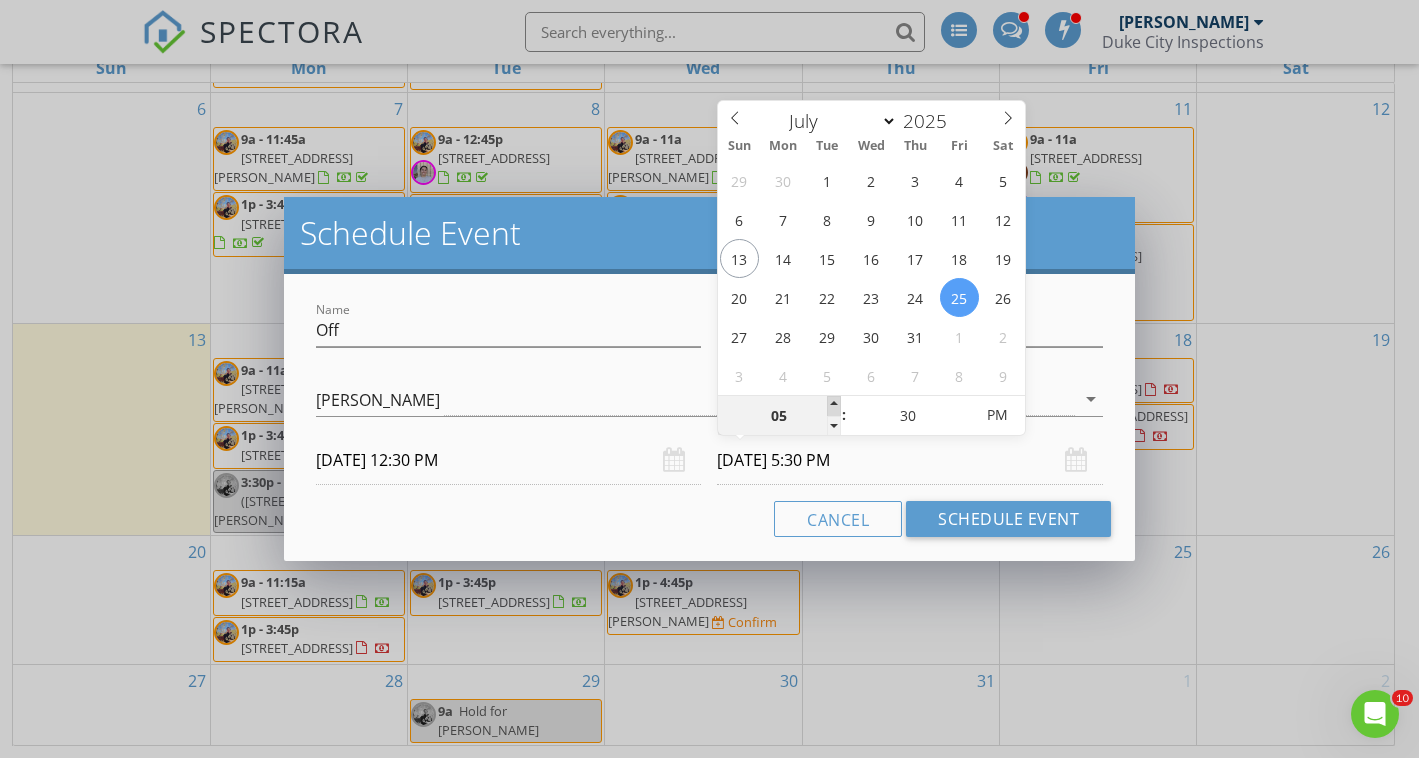 click at bounding box center (834, 406) 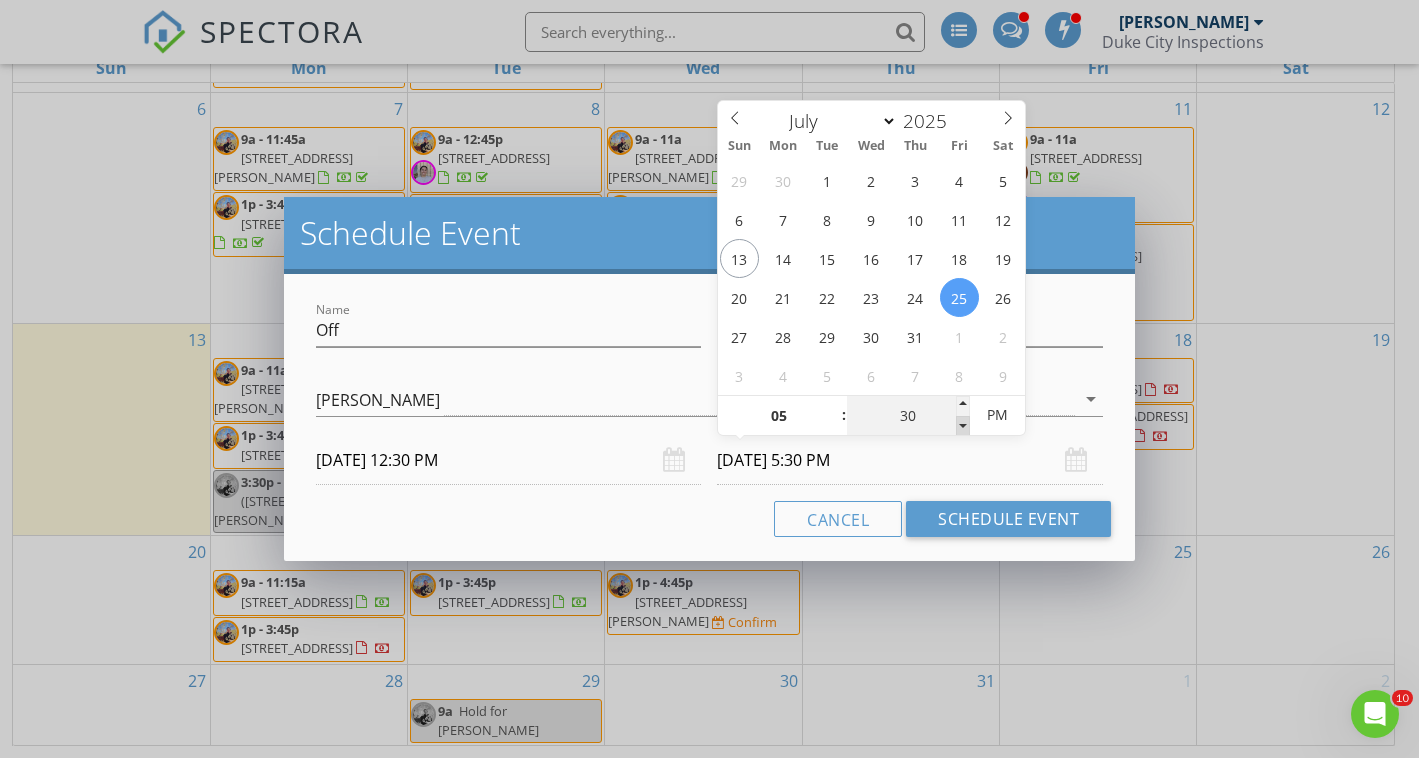 type on "25" 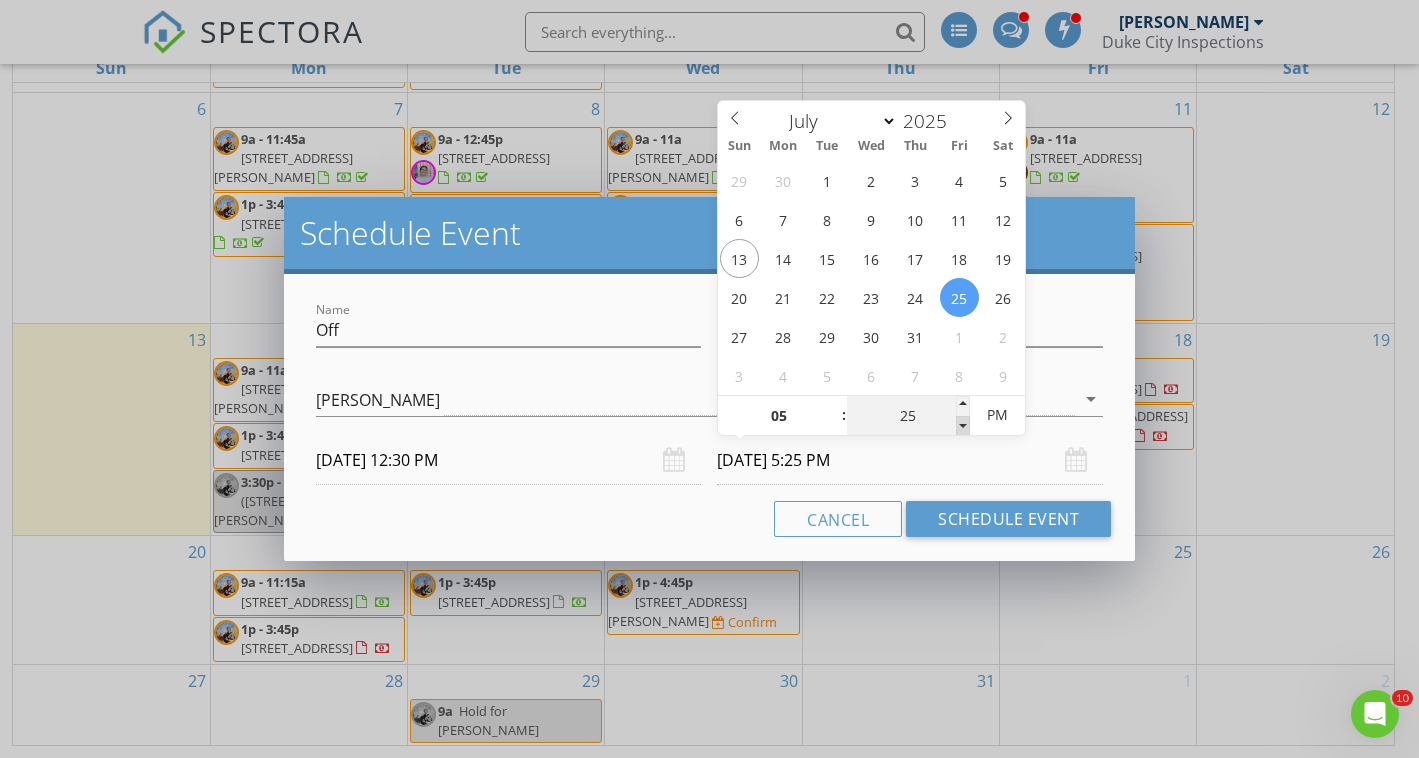click at bounding box center [963, 426] 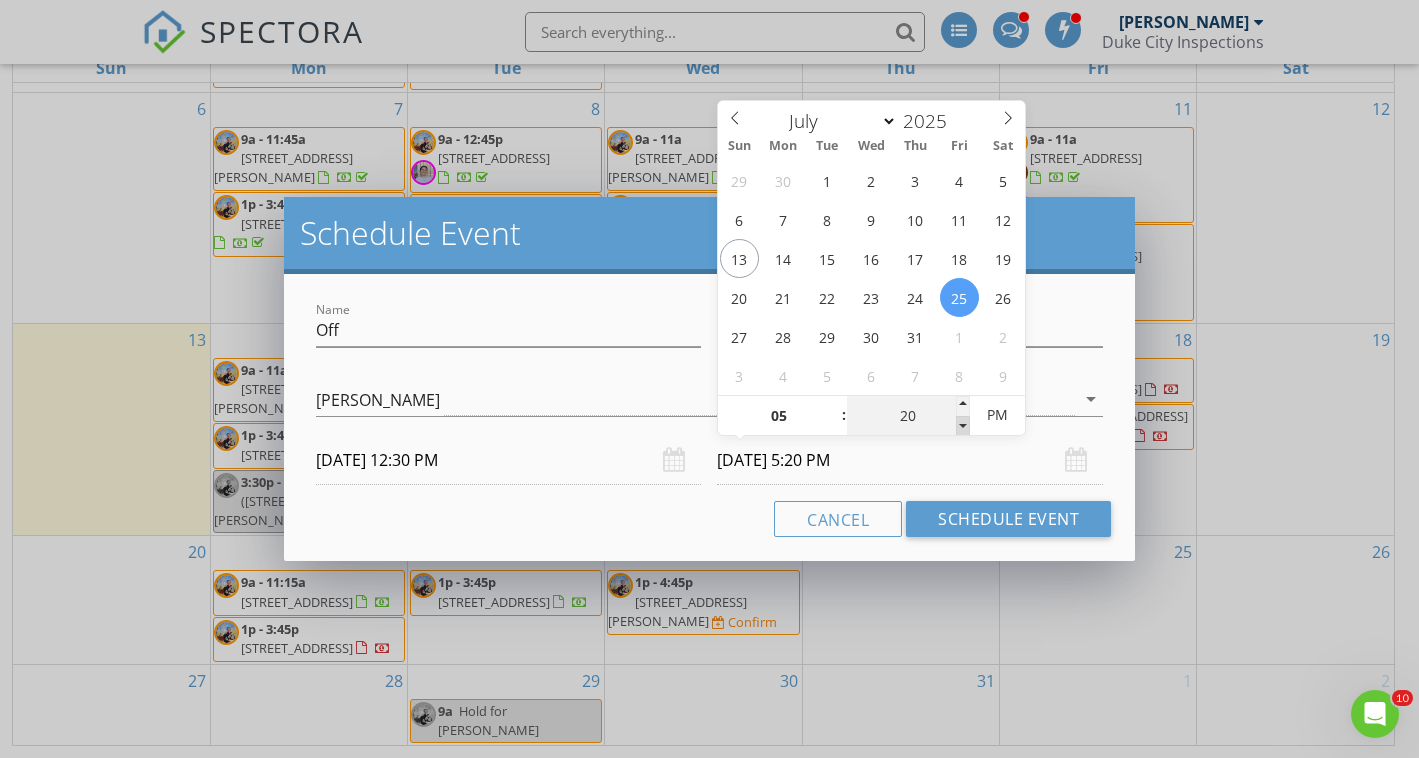 click at bounding box center (963, 426) 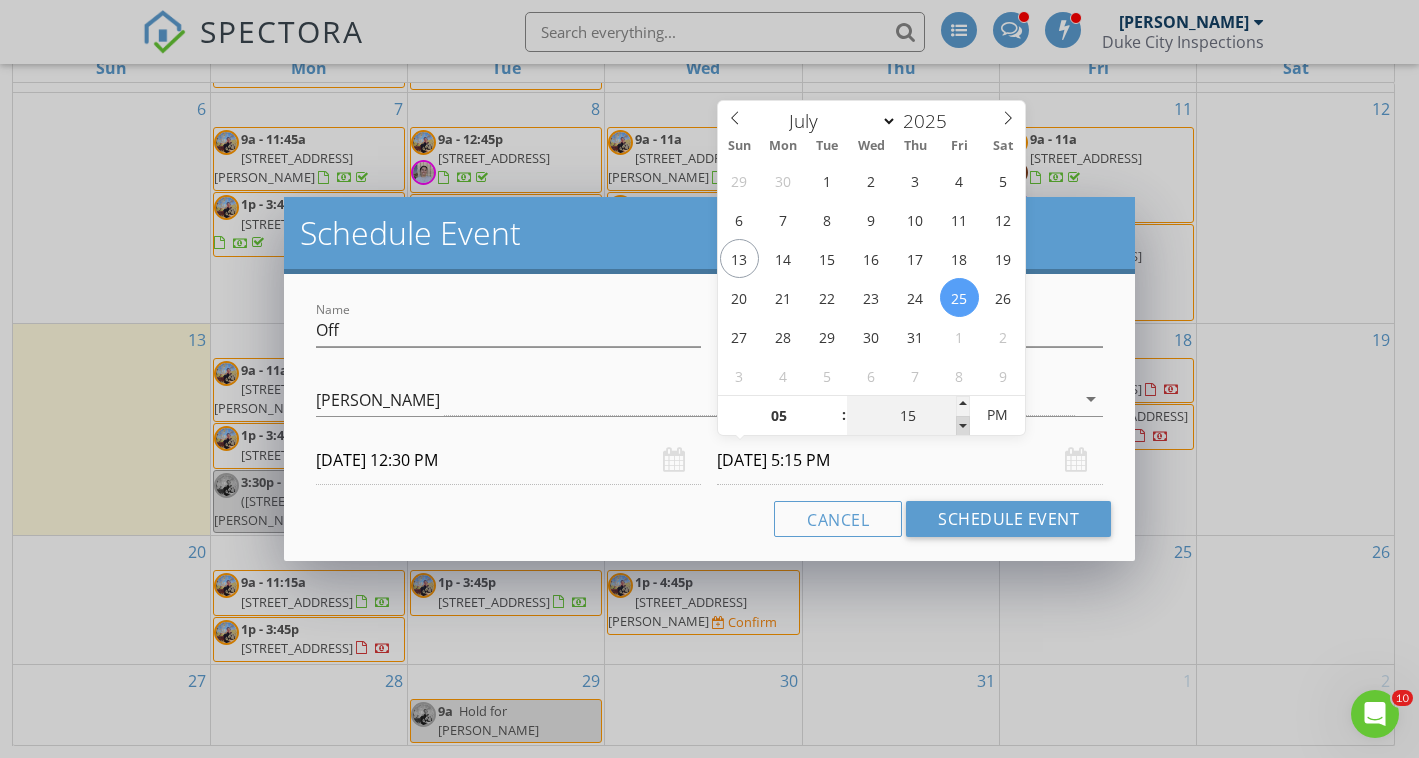 click at bounding box center (963, 426) 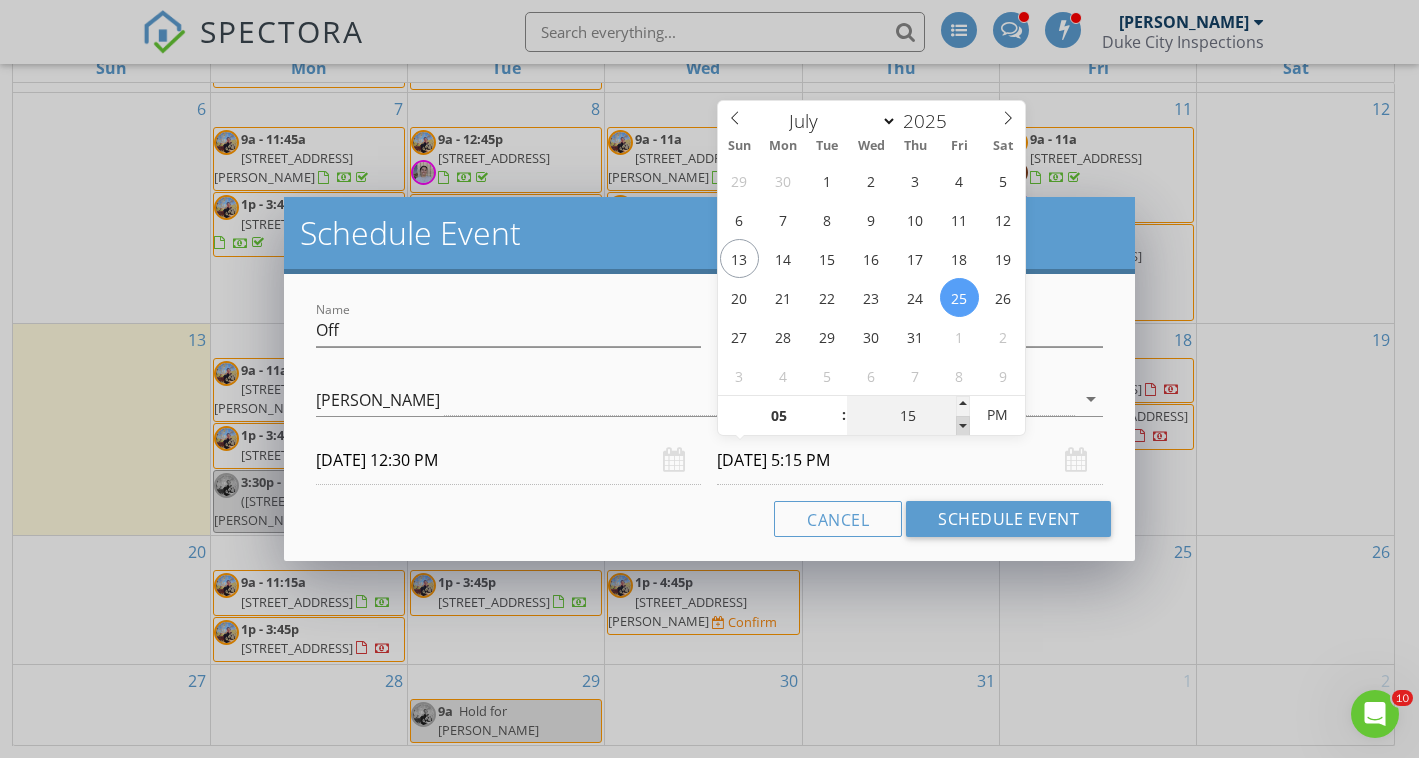 type on "10" 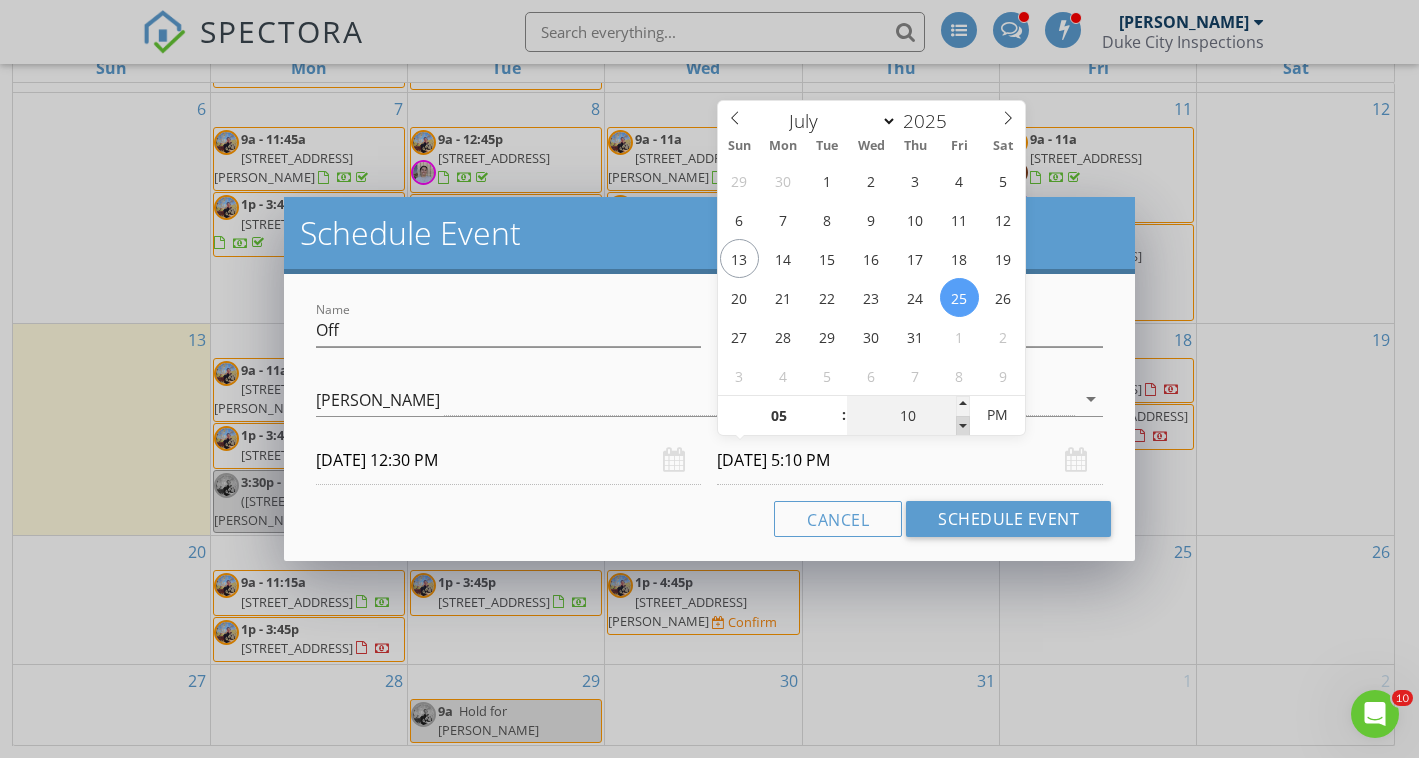 click at bounding box center (963, 426) 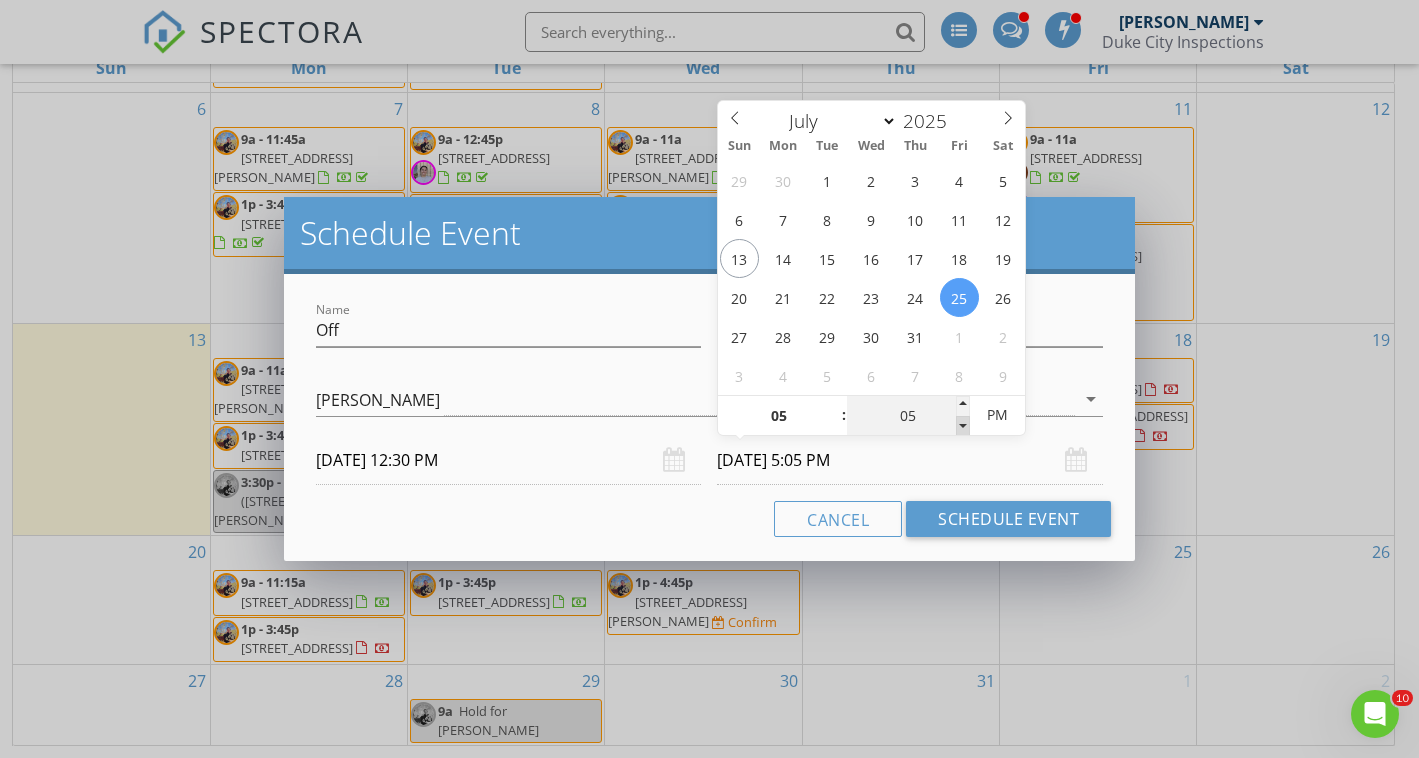 click at bounding box center [963, 426] 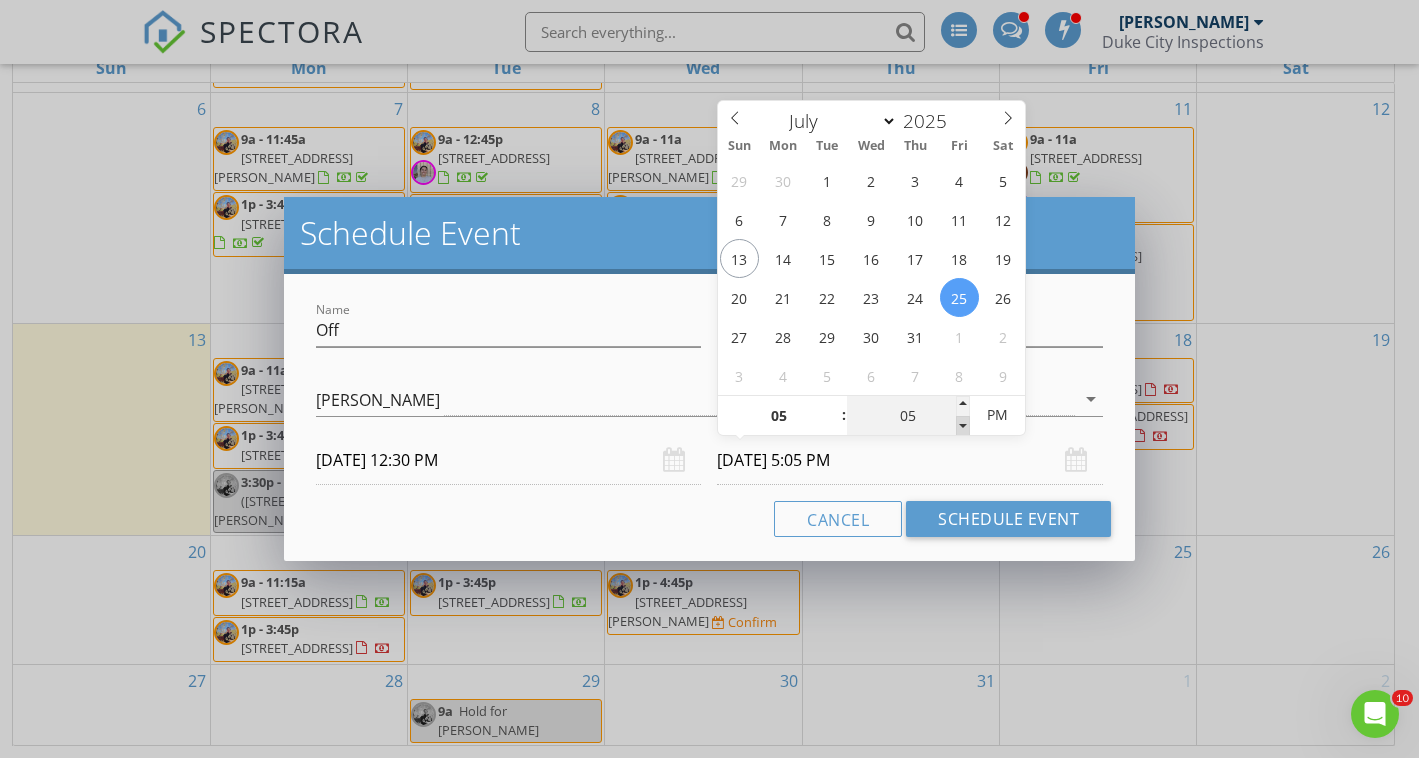 type on "00" 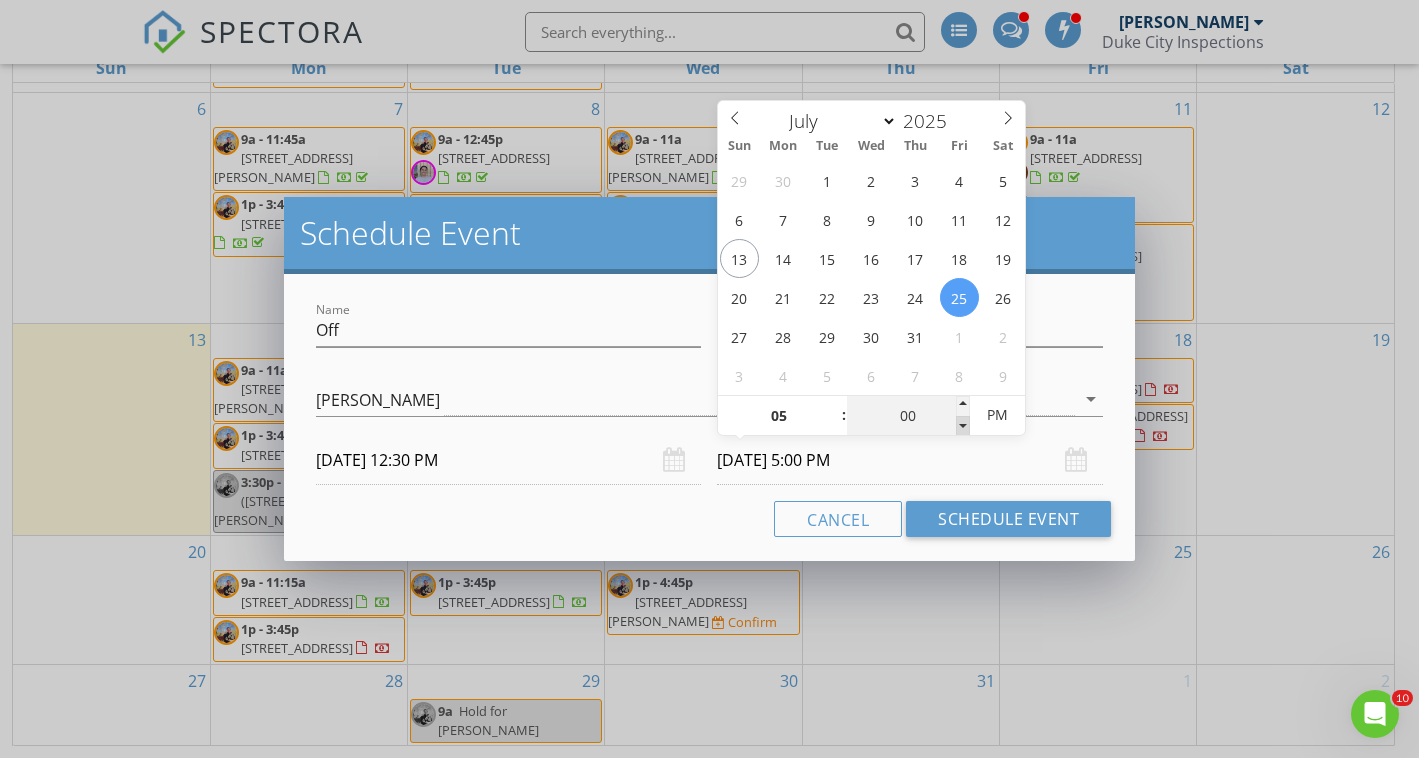 click at bounding box center [963, 426] 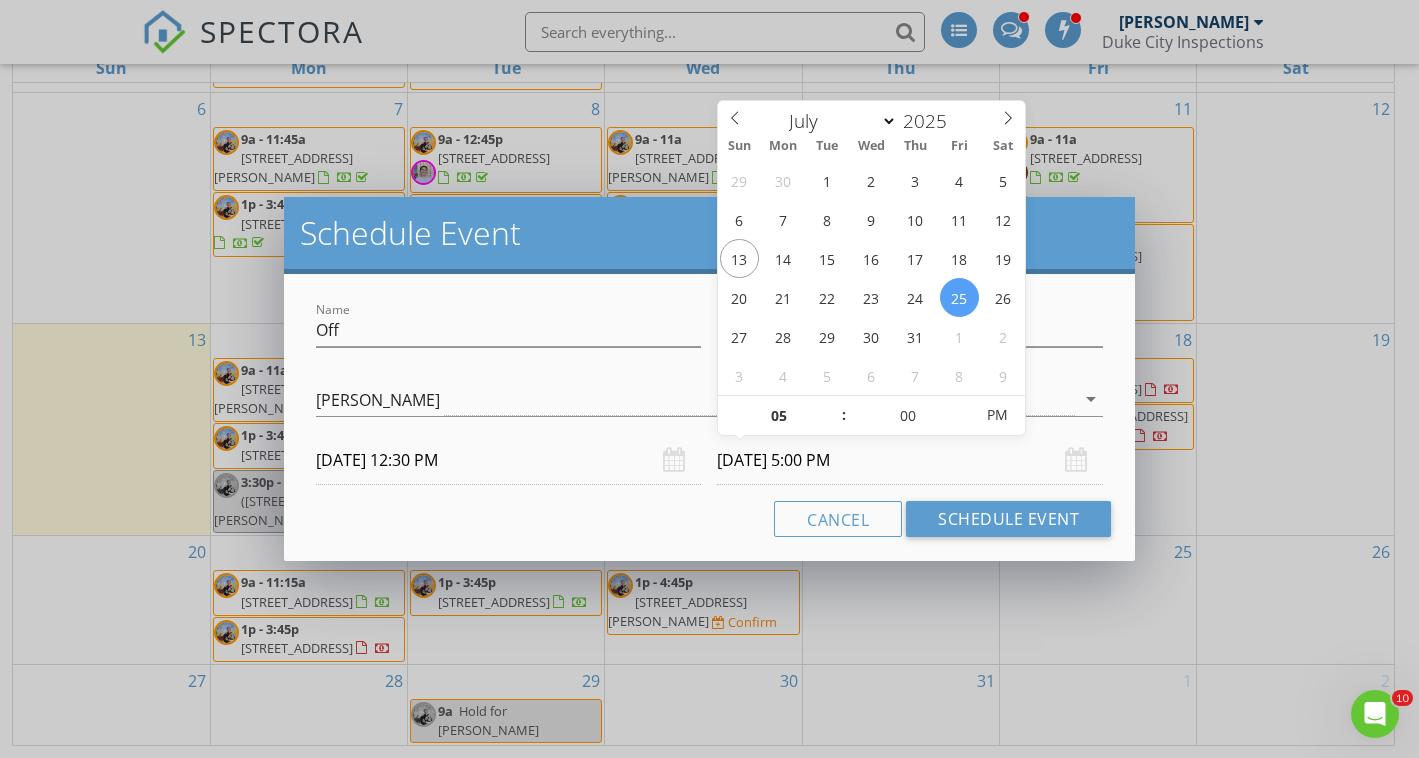 click on "07/25/2025 5:00 PM" at bounding box center [910, 460] 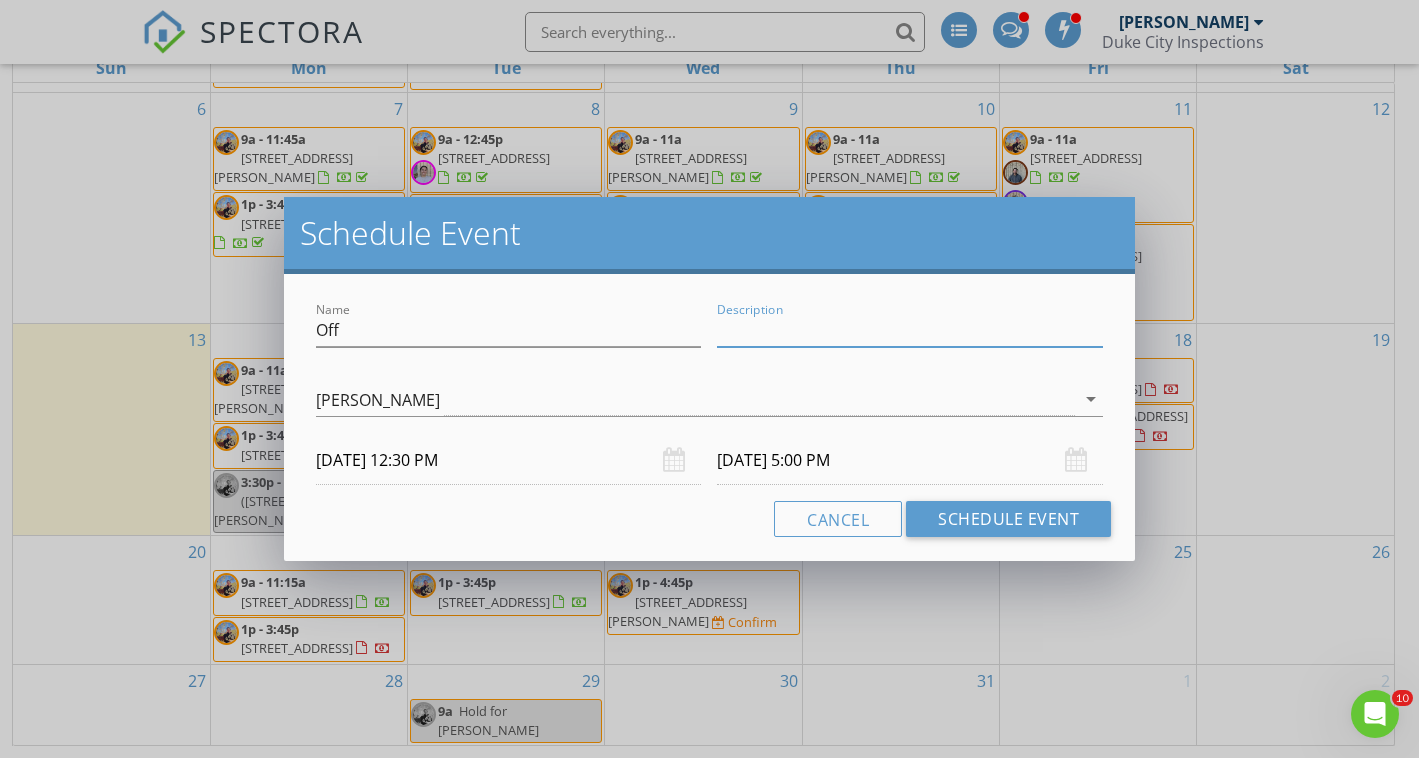 click on "Description" at bounding box center (910, 330) 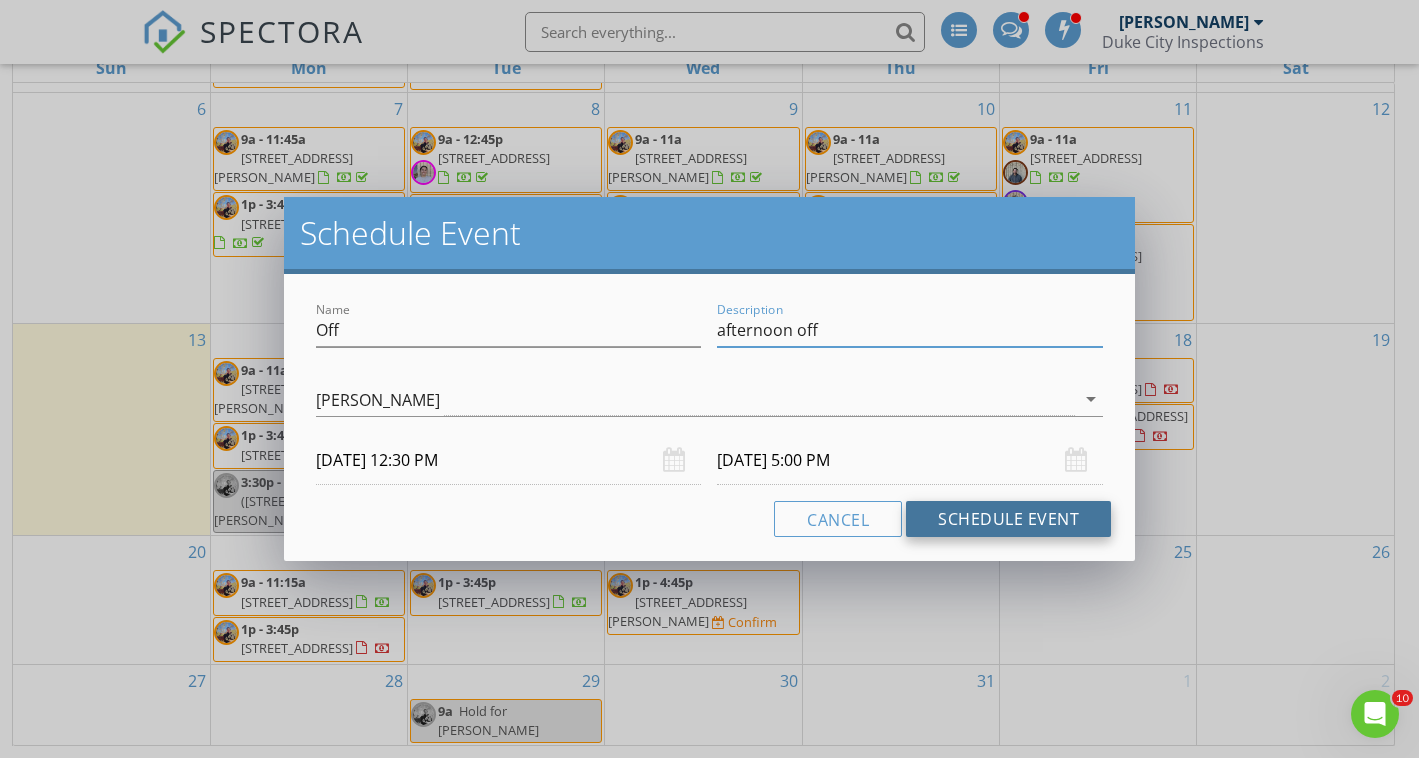 type on "afternoon off" 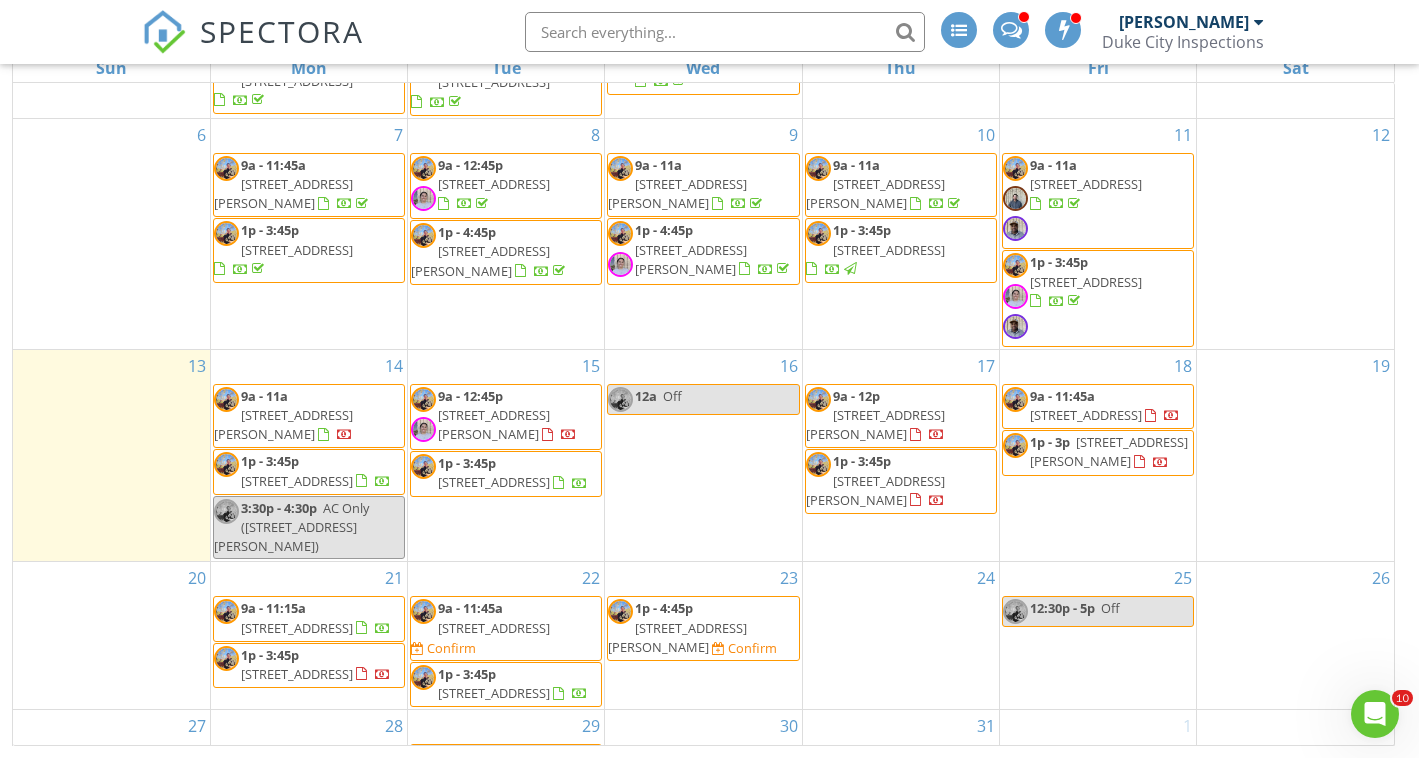 scroll, scrollTop: 235, scrollLeft: 0, axis: vertical 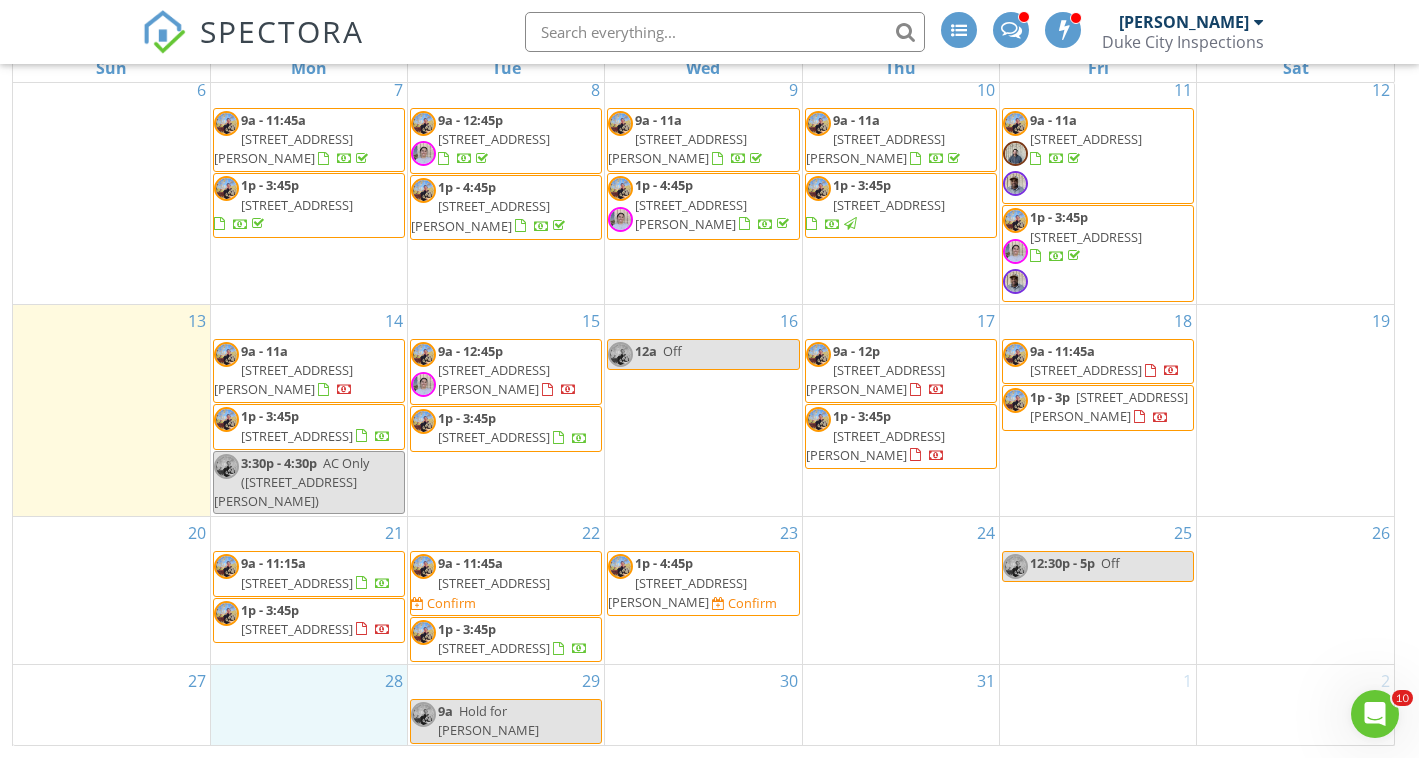 click on "28" at bounding box center [309, 705] 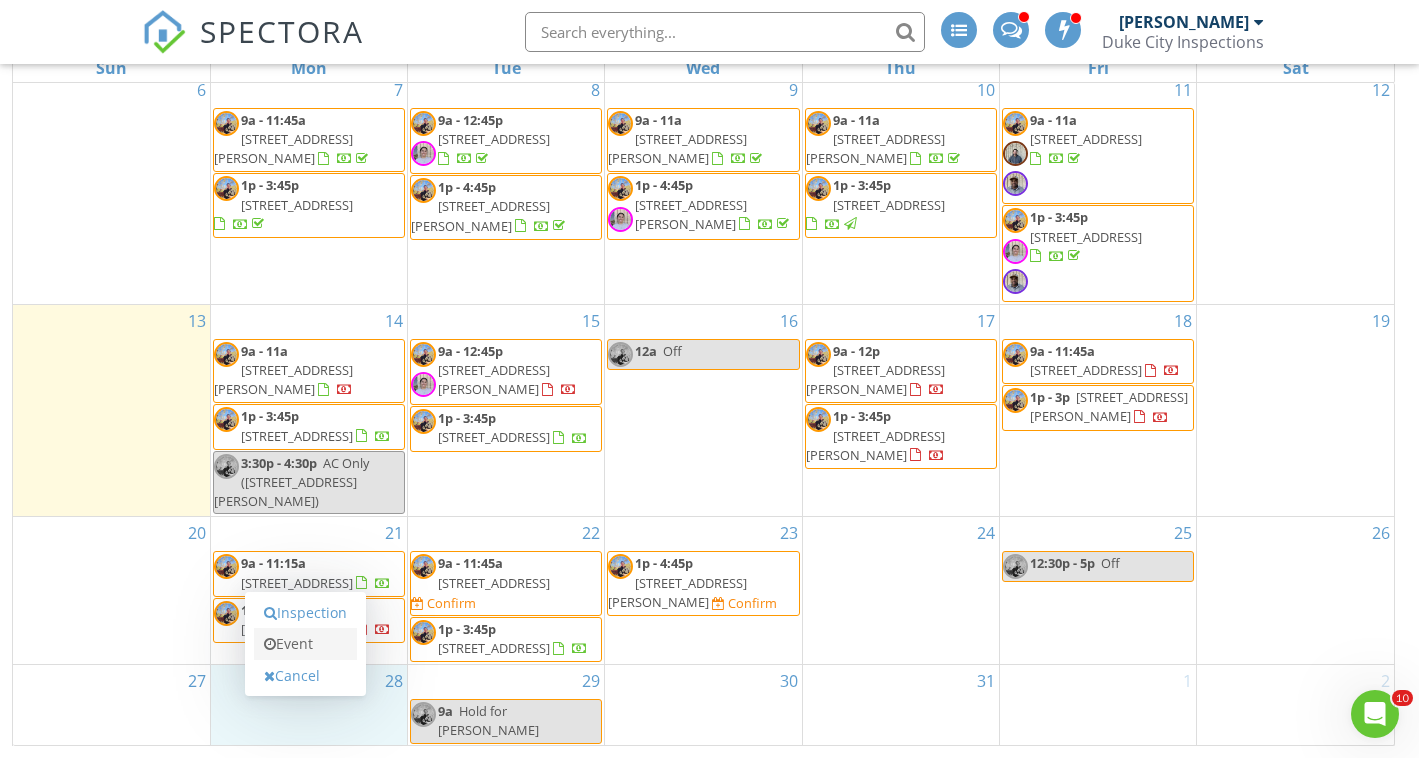 click on "Event" at bounding box center (305, 644) 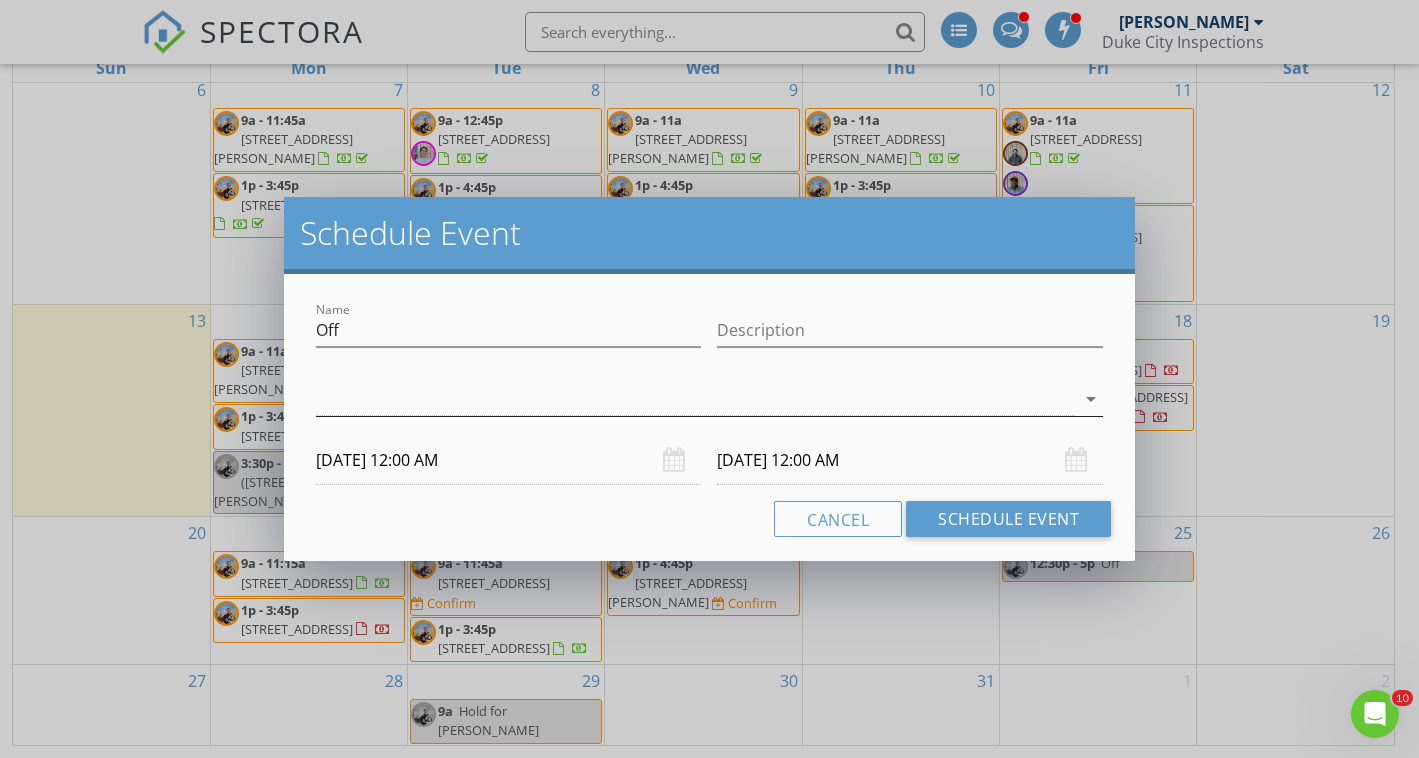 click at bounding box center (695, 399) 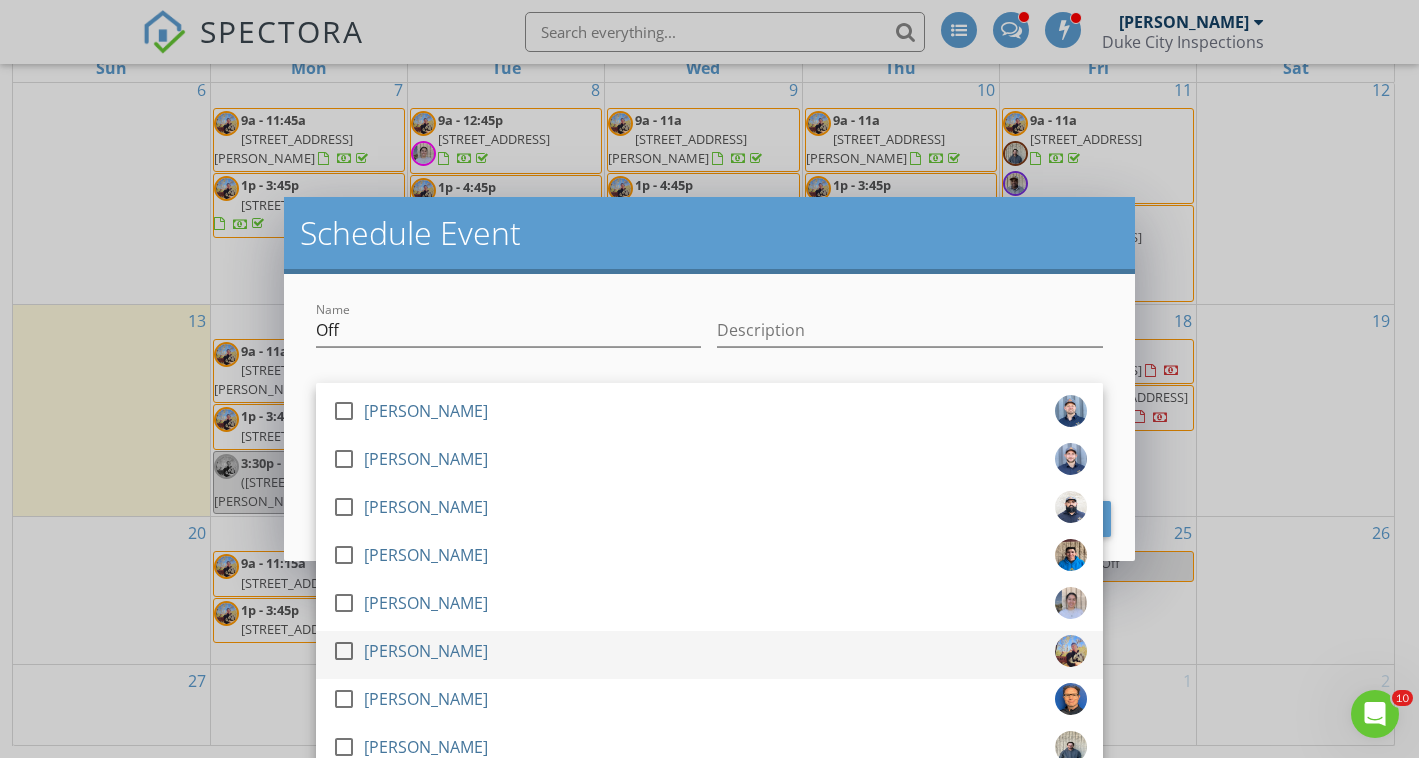click on "[PERSON_NAME]" at bounding box center (426, 651) 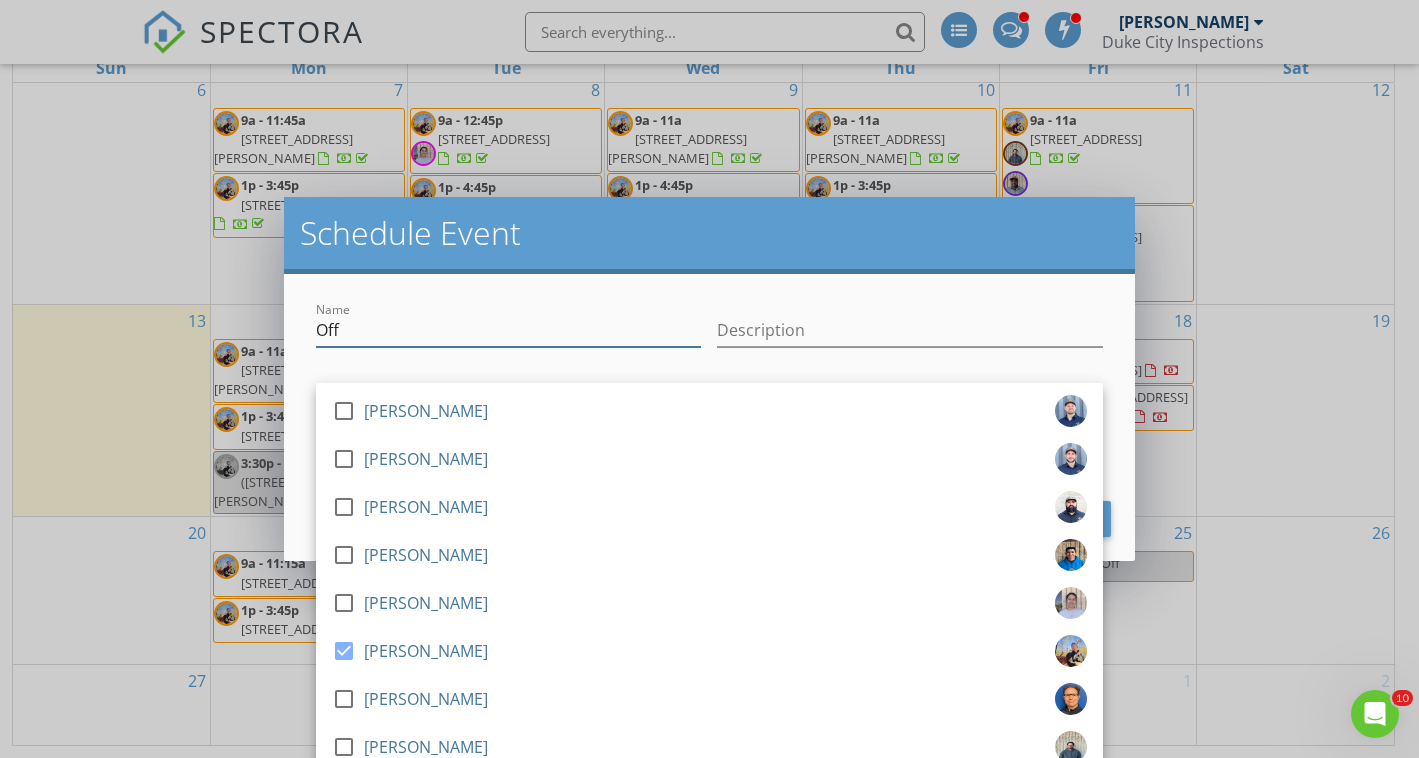 click on "Off" at bounding box center [509, 330] 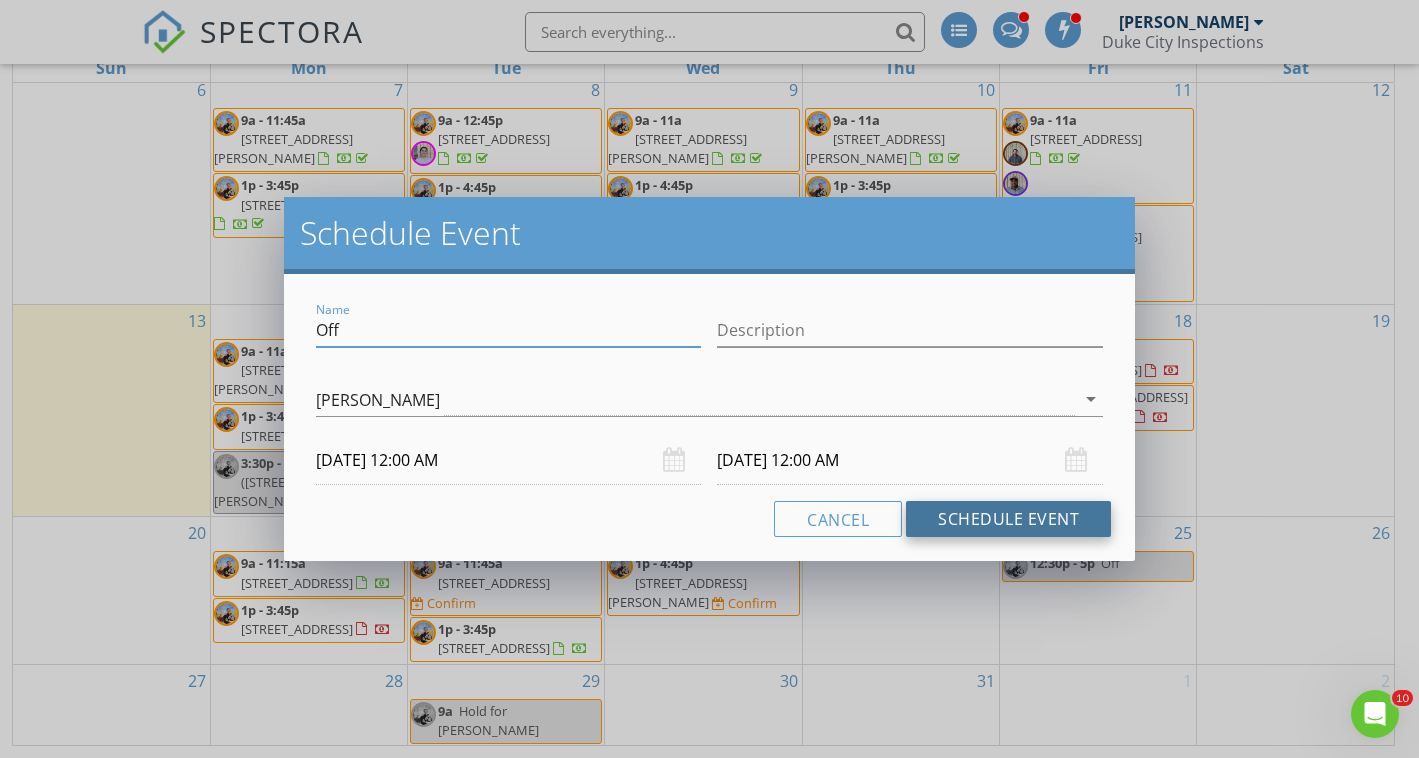 click on "Schedule Event" at bounding box center (1008, 519) 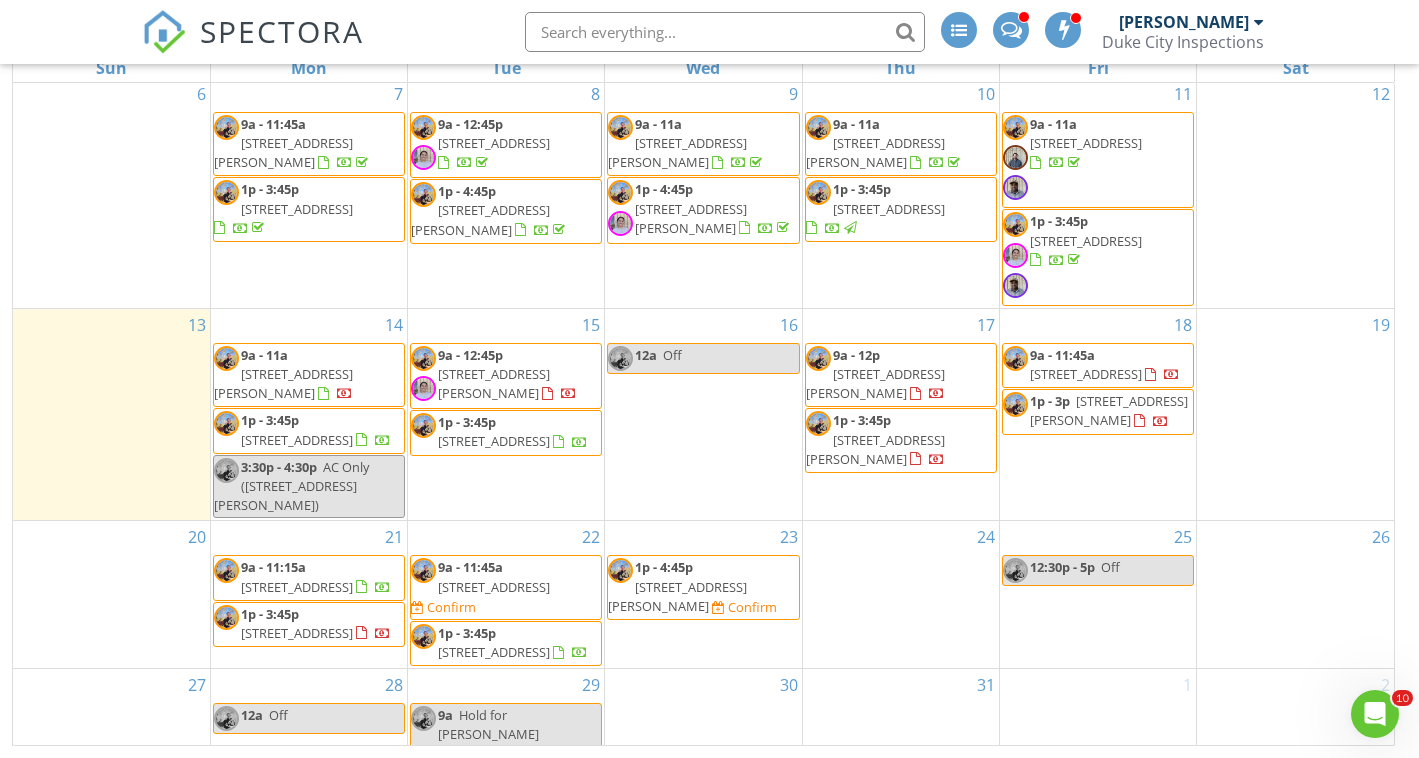 scroll, scrollTop: 235, scrollLeft: 0, axis: vertical 